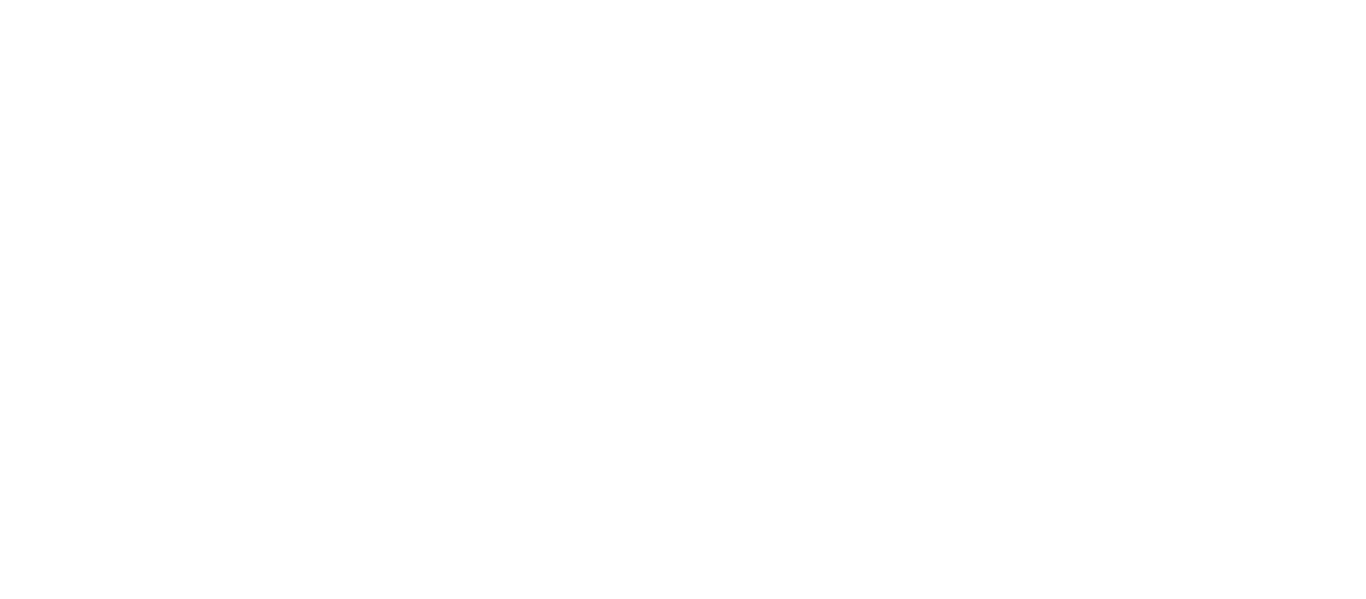 scroll, scrollTop: 0, scrollLeft: 0, axis: both 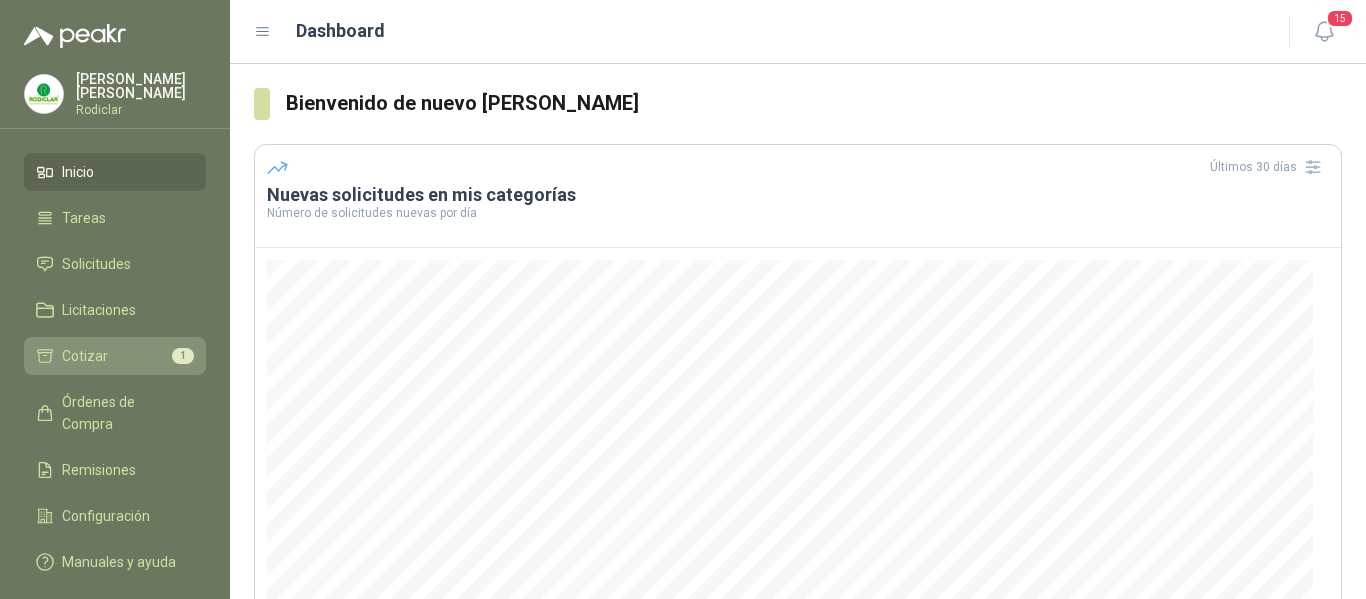 click on "Cotizar 1" at bounding box center [115, 356] 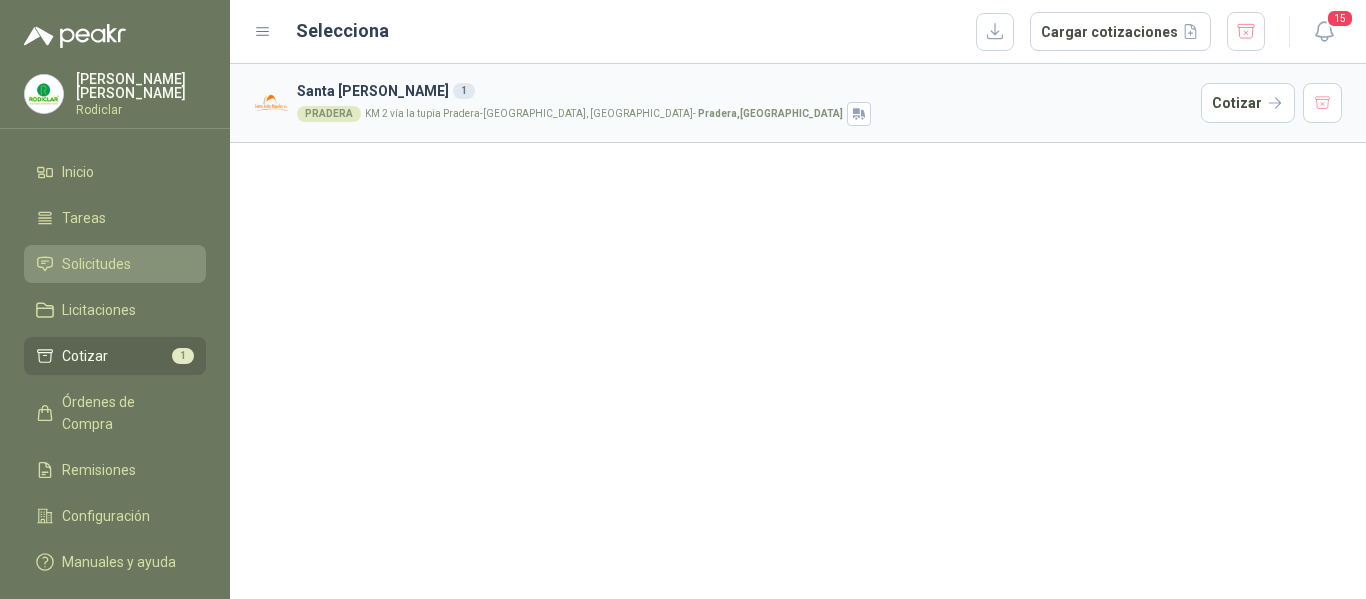 click on "Solicitudes" at bounding box center [96, 264] 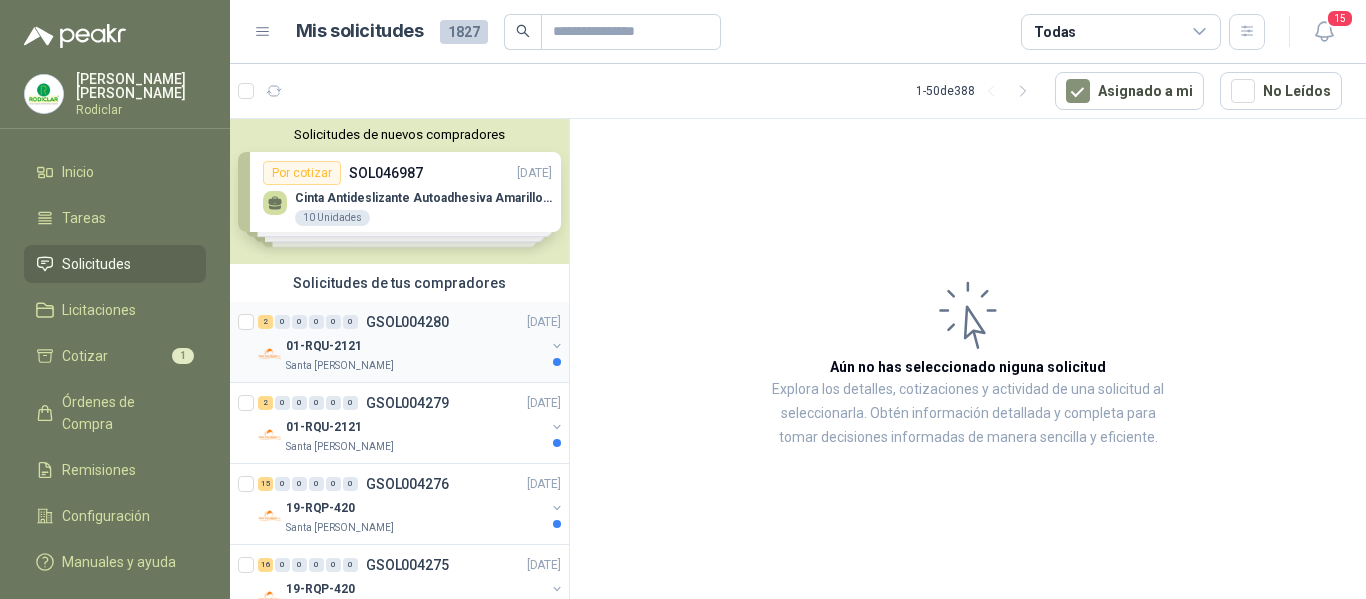 click on "01-RQU-2121" at bounding box center [415, 346] 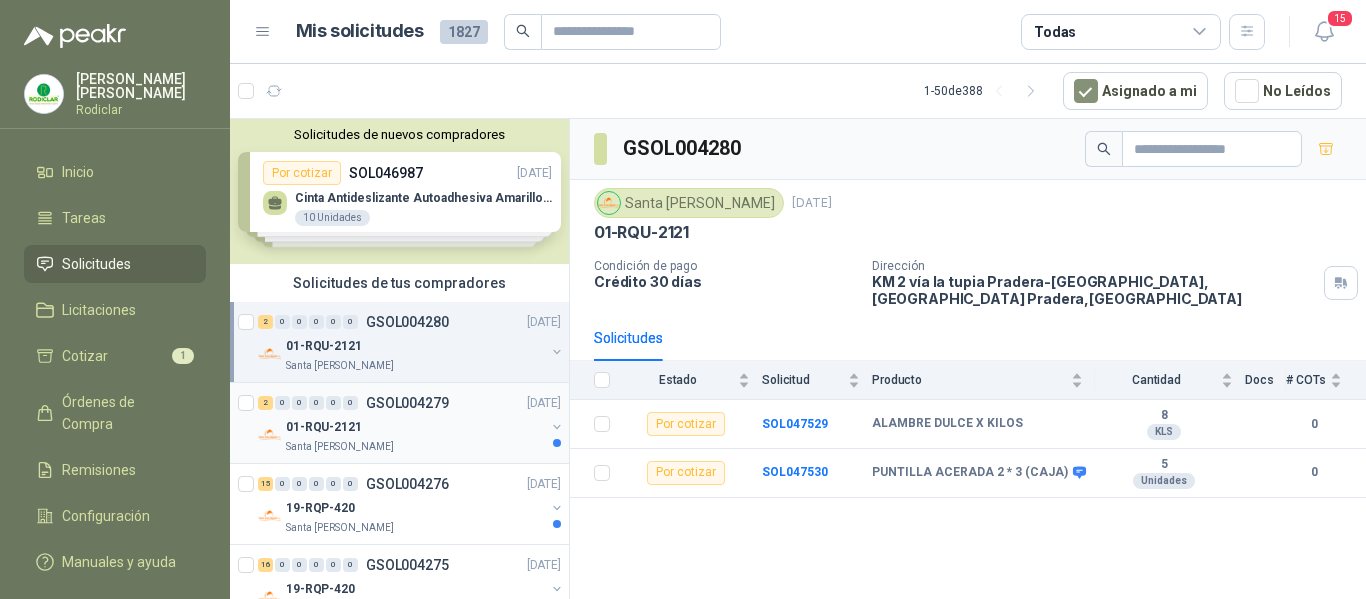 click on "2   0   0   0   0   0   GSOL004279 01/07/25" at bounding box center (411, 403) 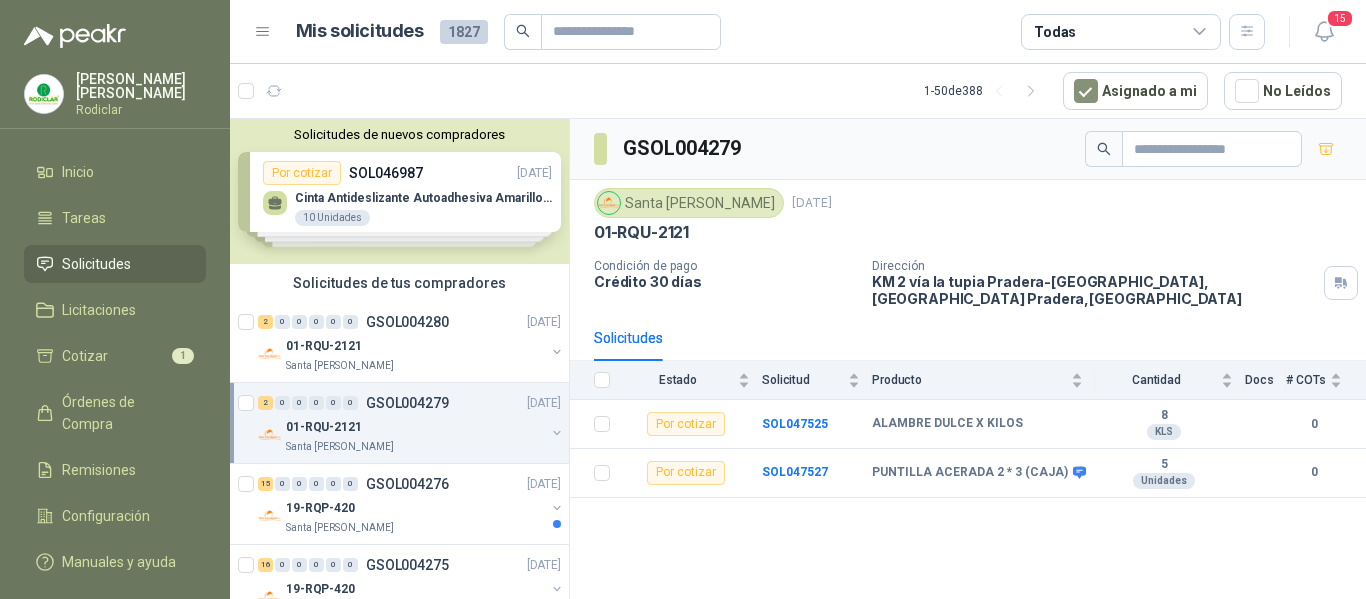 scroll, scrollTop: 100, scrollLeft: 0, axis: vertical 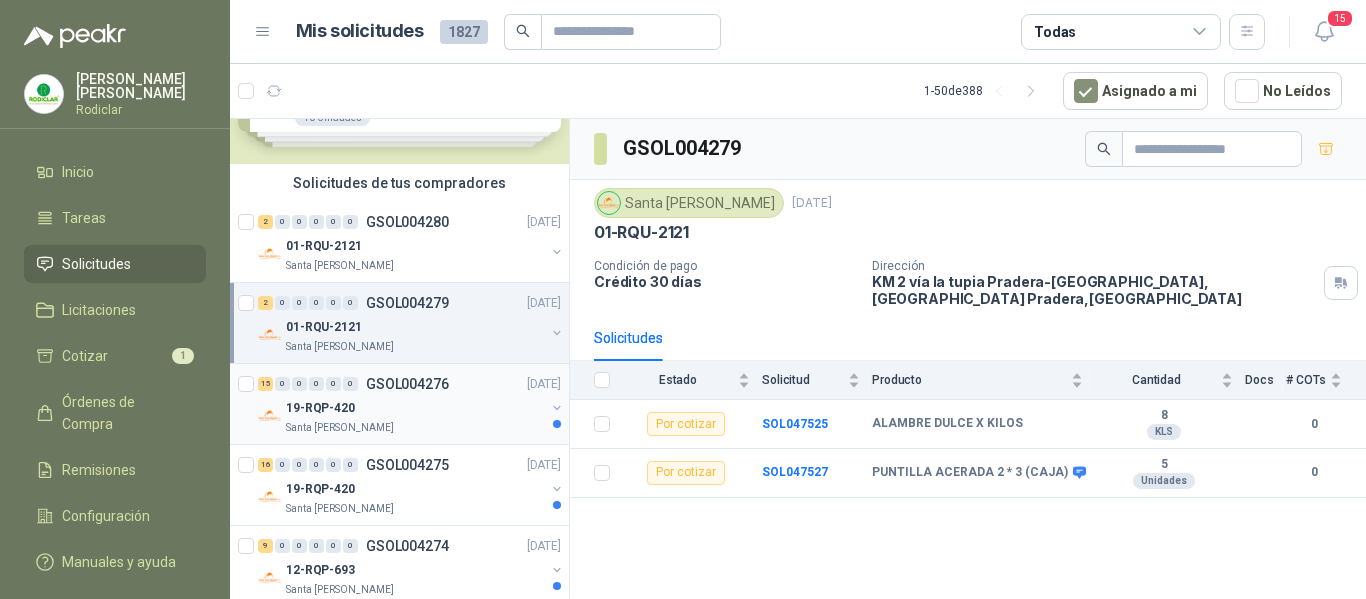 click on "19-RQP-420" at bounding box center [415, 408] 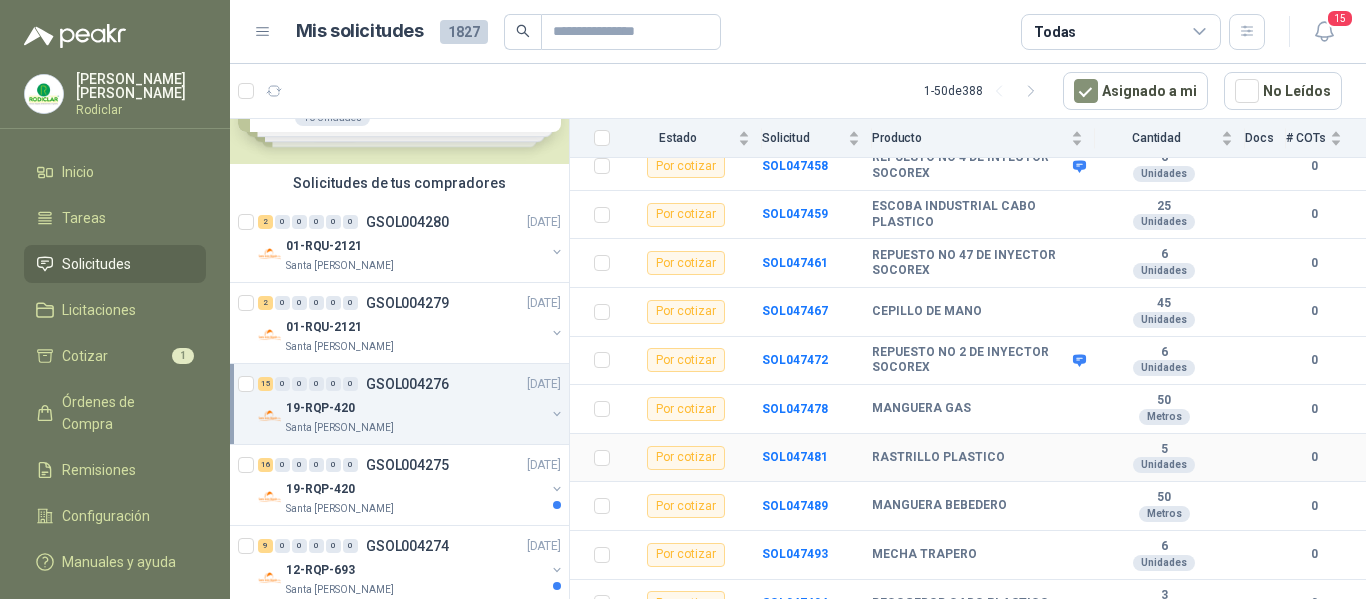 scroll, scrollTop: 523, scrollLeft: 0, axis: vertical 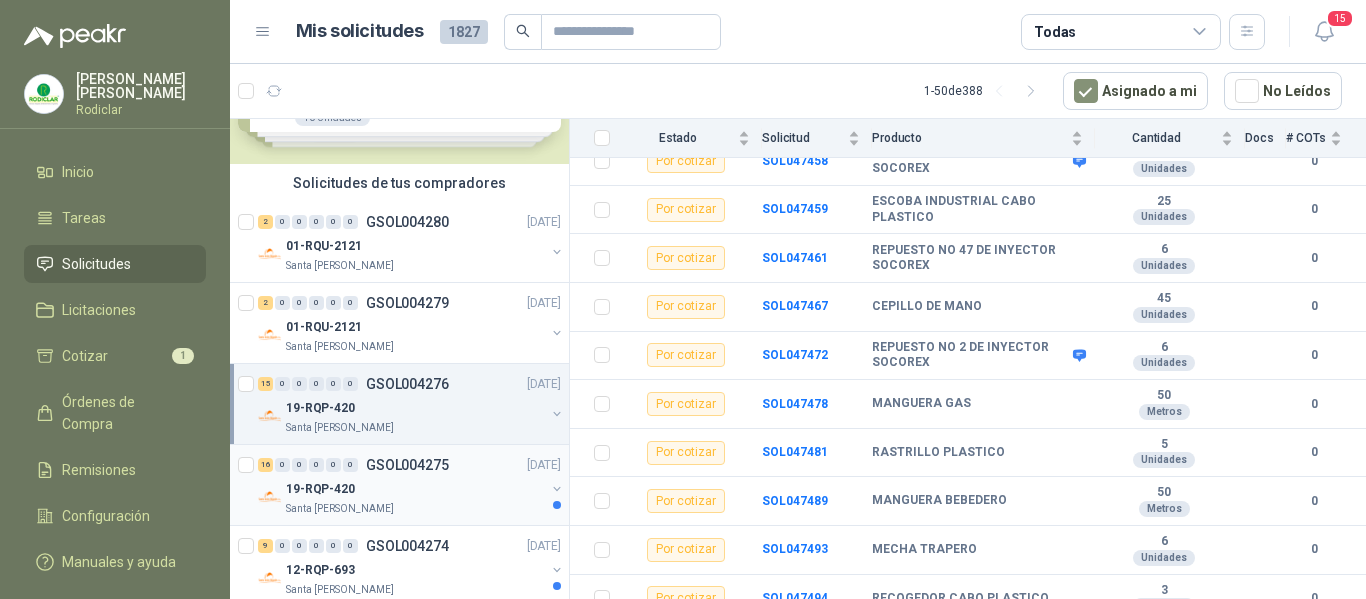 click on "Santa [PERSON_NAME]" at bounding box center [415, 509] 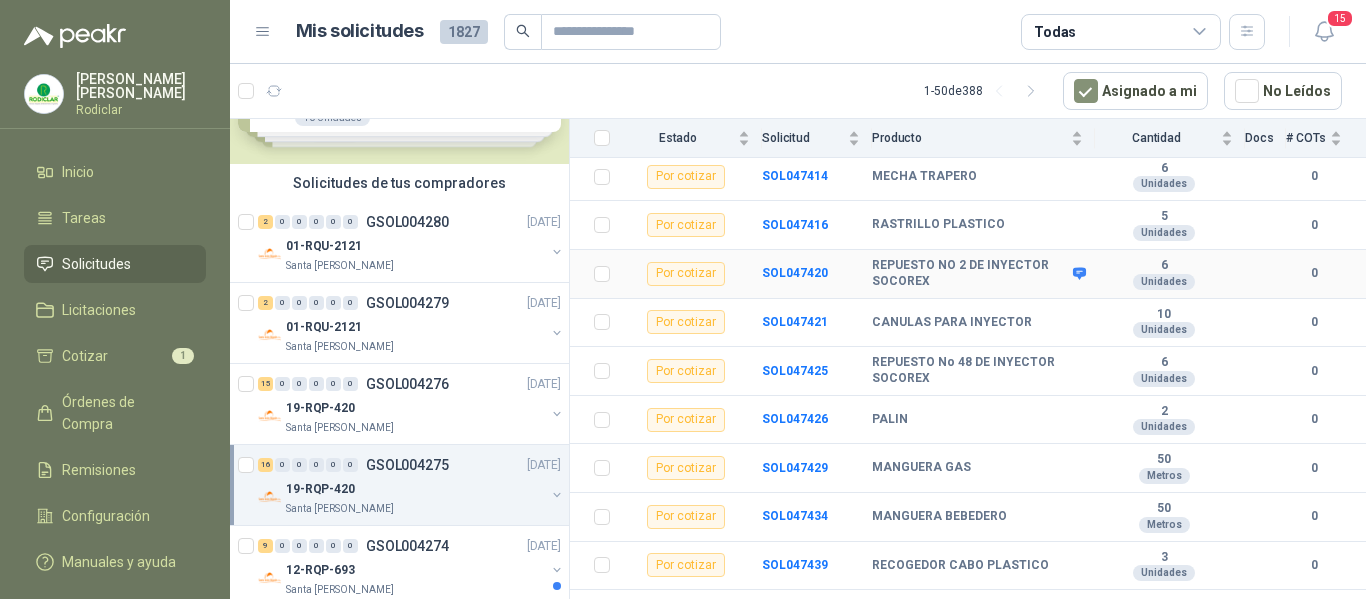 scroll, scrollTop: 572, scrollLeft: 0, axis: vertical 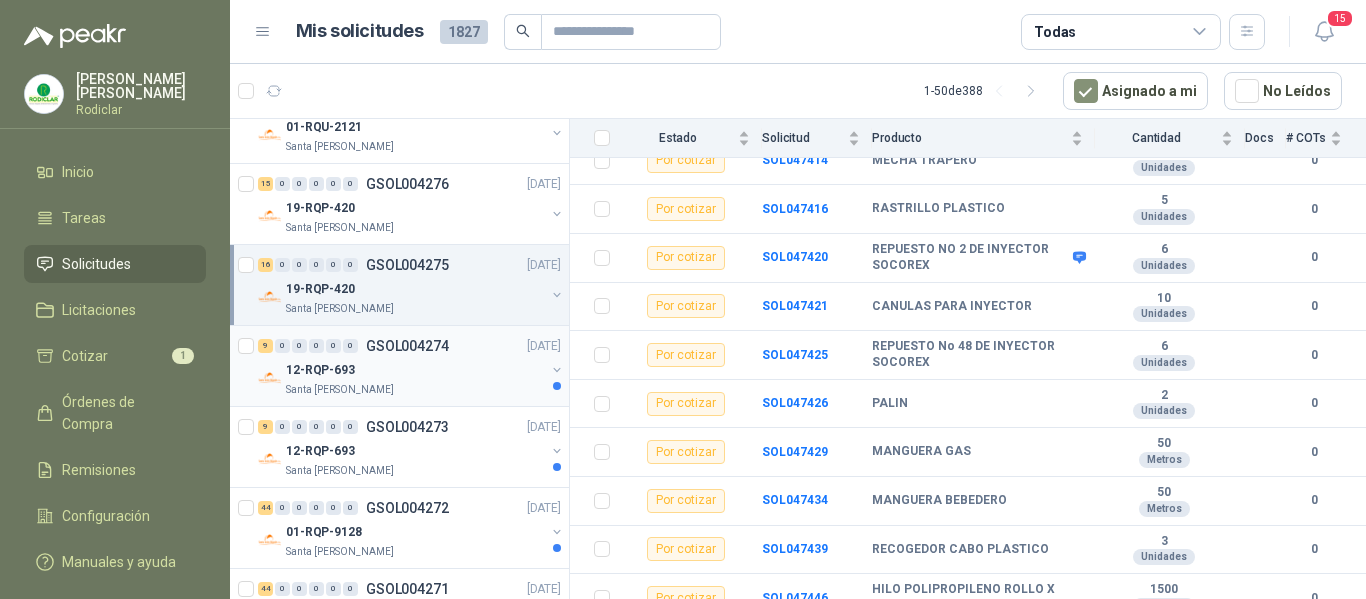 click on "Santa [PERSON_NAME]" at bounding box center (415, 390) 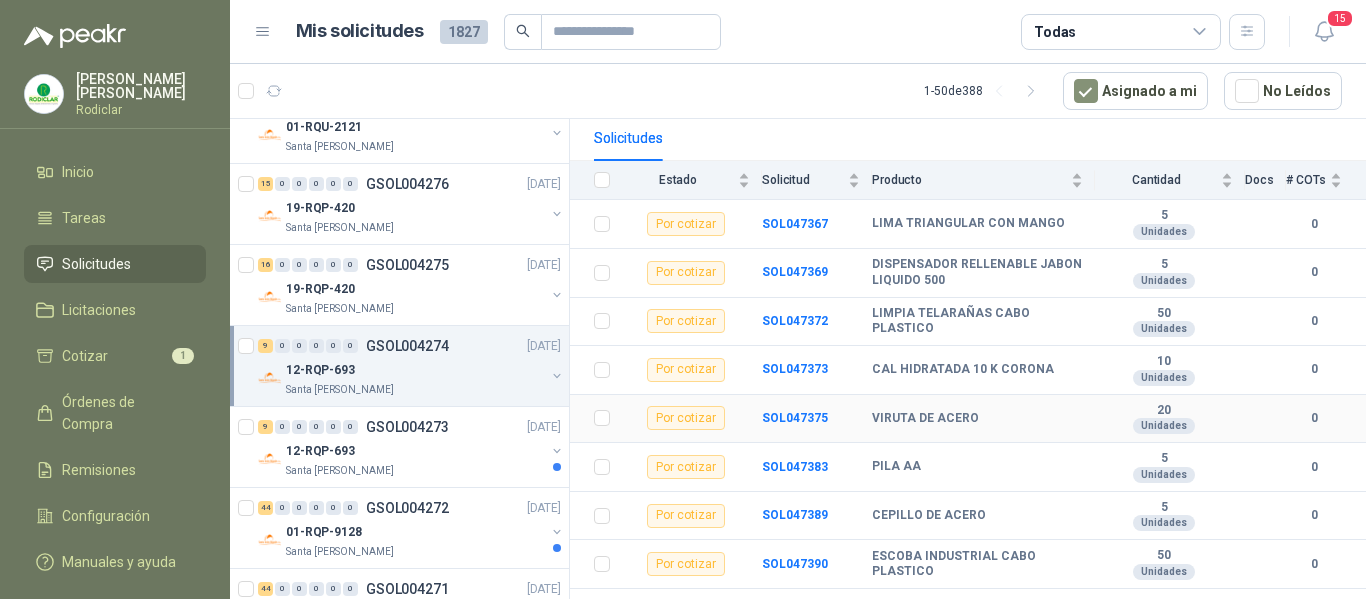 scroll, scrollTop: 218, scrollLeft: 0, axis: vertical 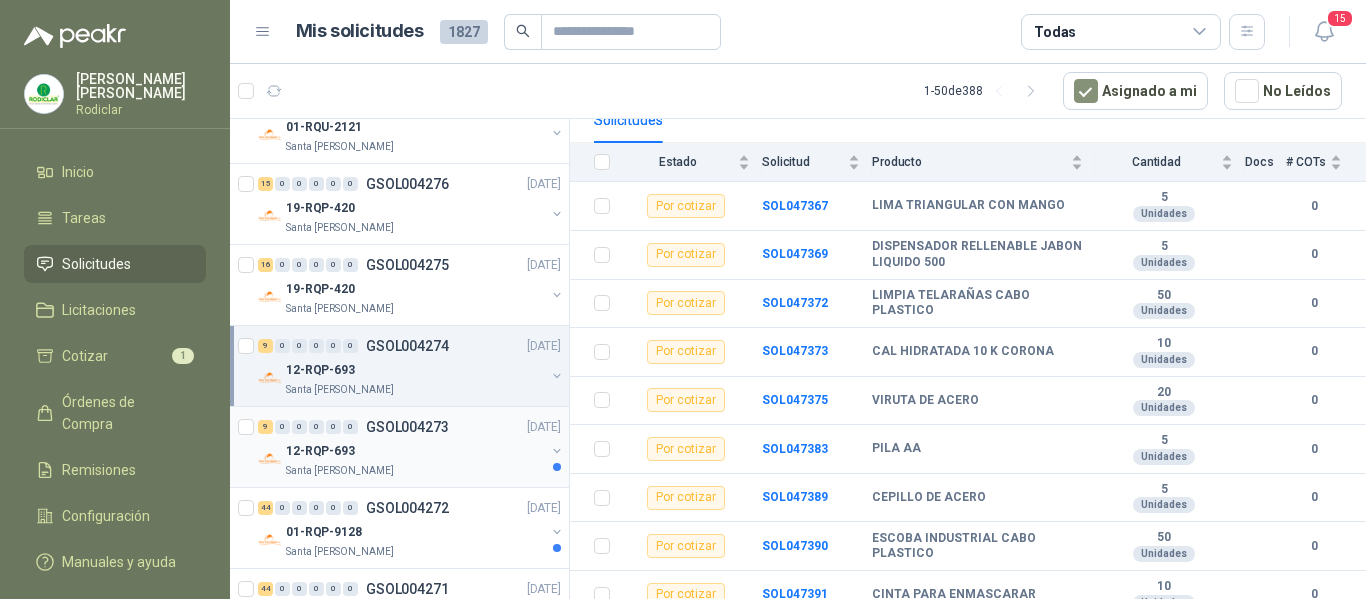 click on "Santa [PERSON_NAME]" at bounding box center [415, 471] 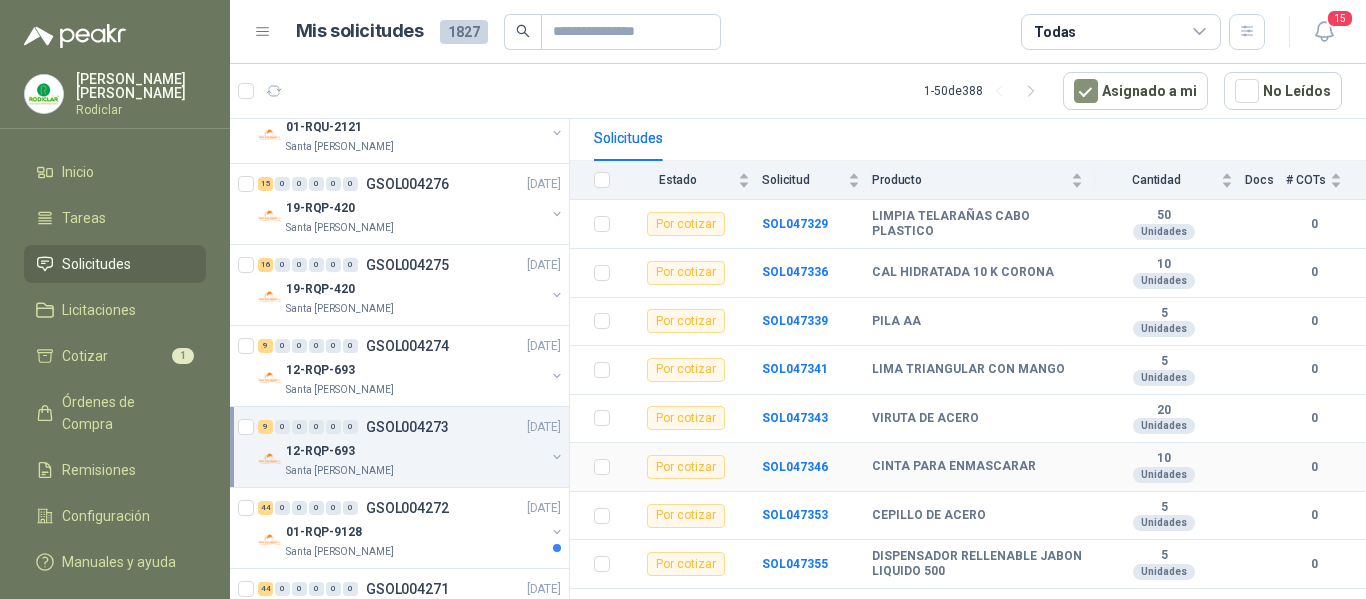 scroll, scrollTop: 218, scrollLeft: 0, axis: vertical 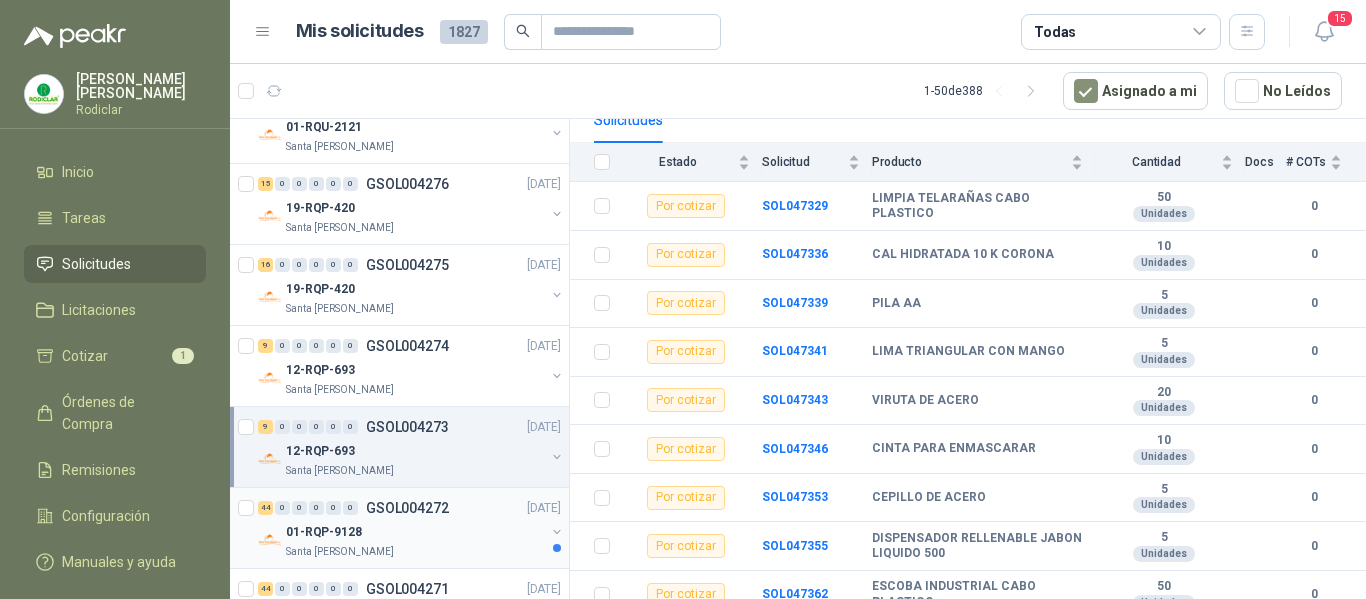 click on "01-RQP-9128" at bounding box center (415, 532) 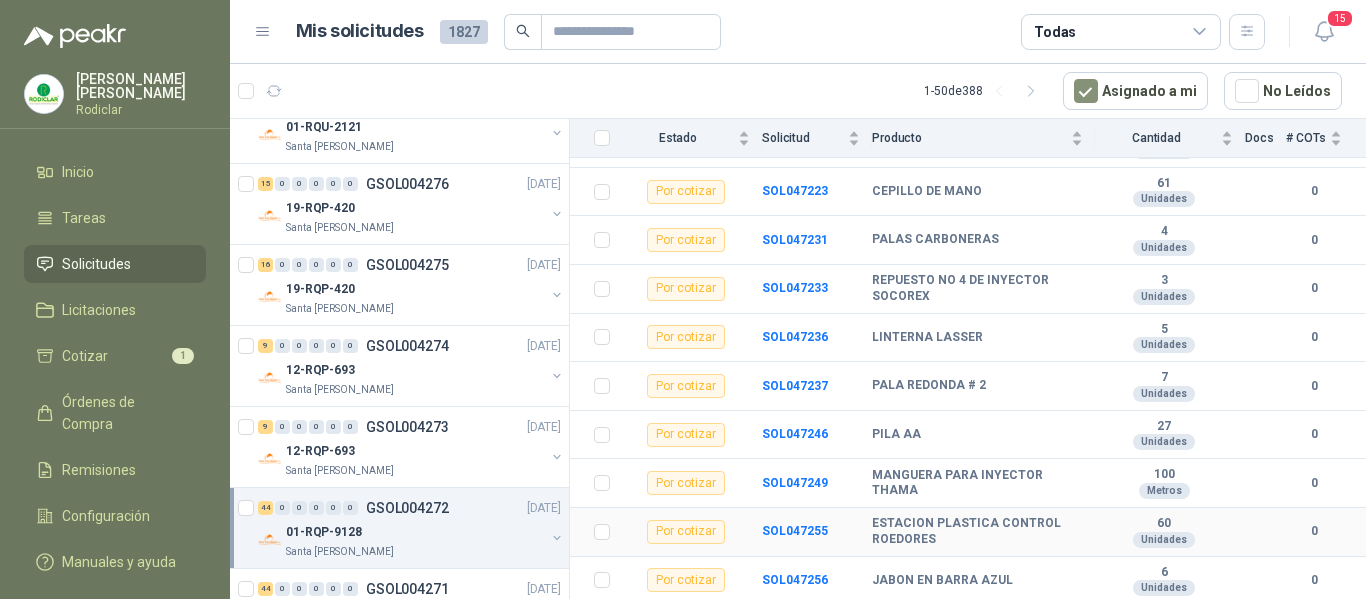 scroll, scrollTop: 732, scrollLeft: 0, axis: vertical 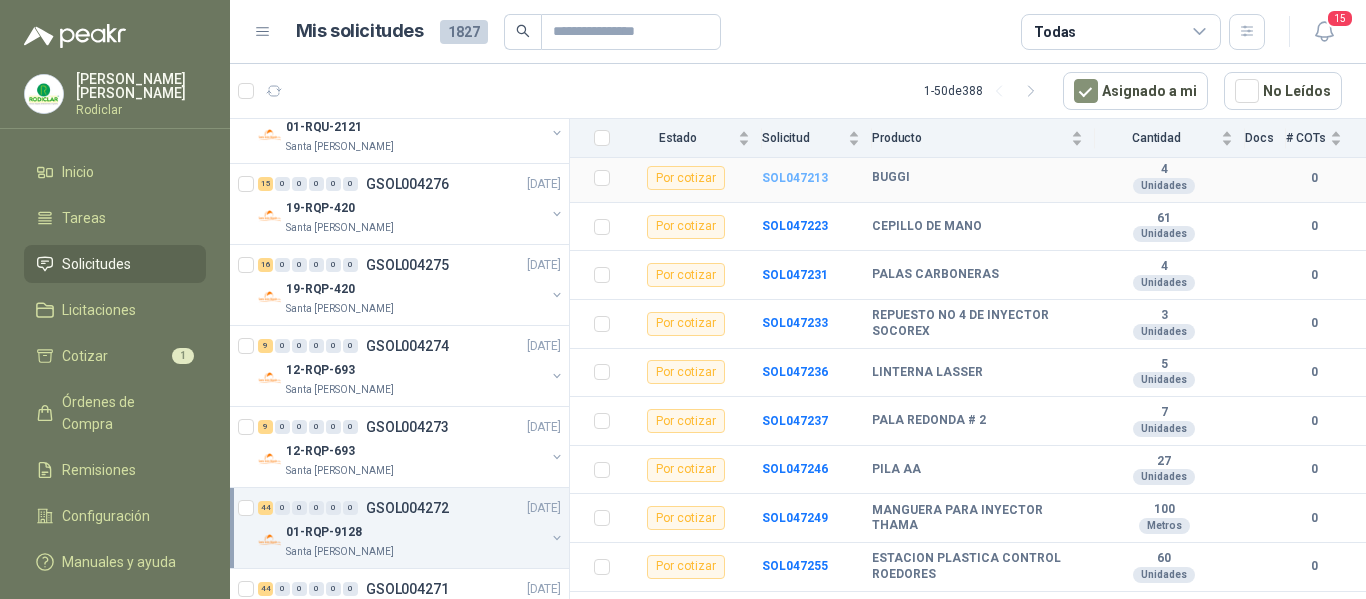 click on "SOL047213" at bounding box center [795, 178] 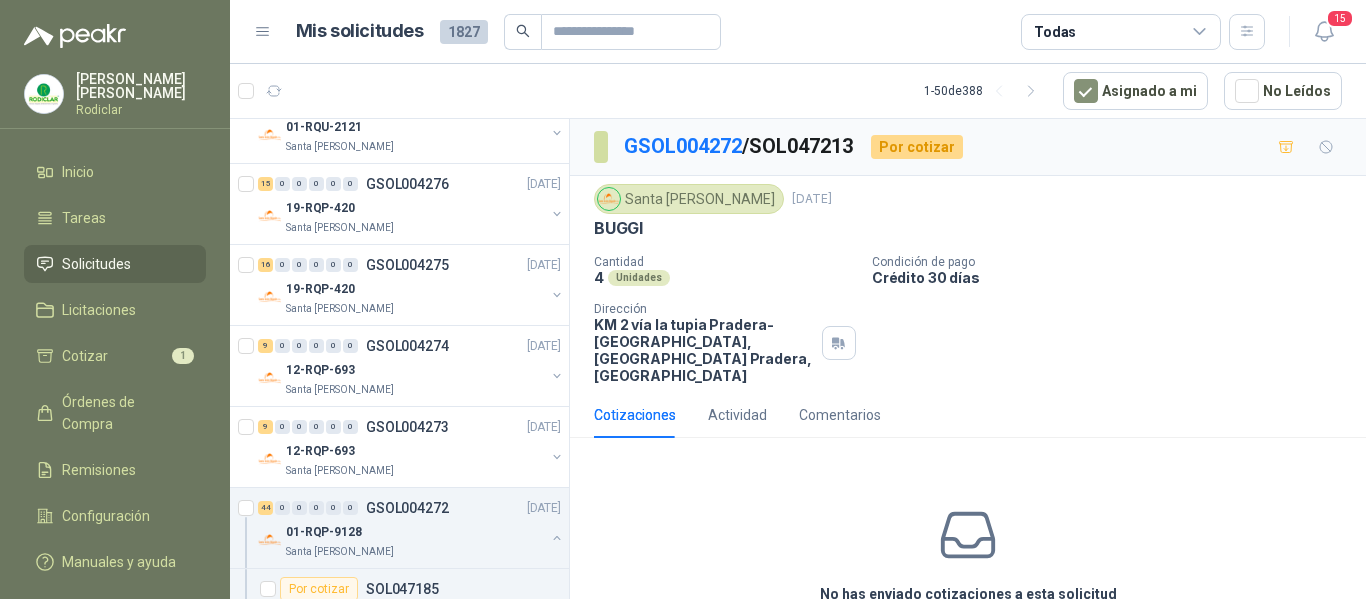 scroll, scrollTop: 87, scrollLeft: 0, axis: vertical 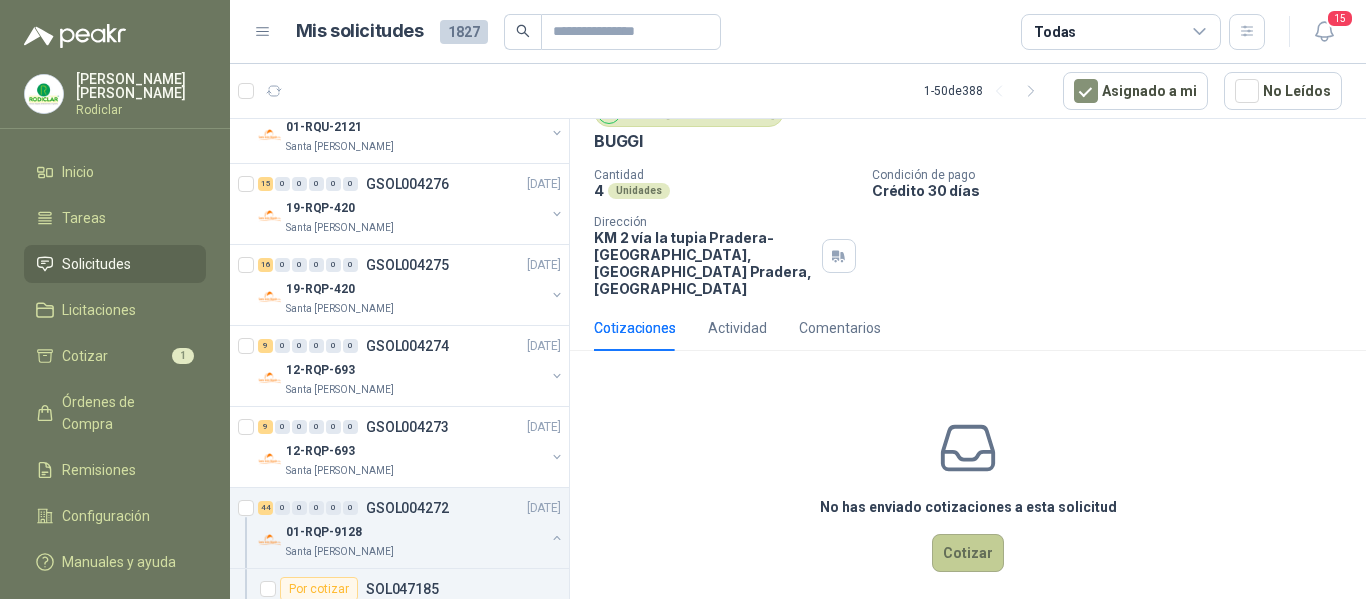 click on "Cotizar" at bounding box center (968, 553) 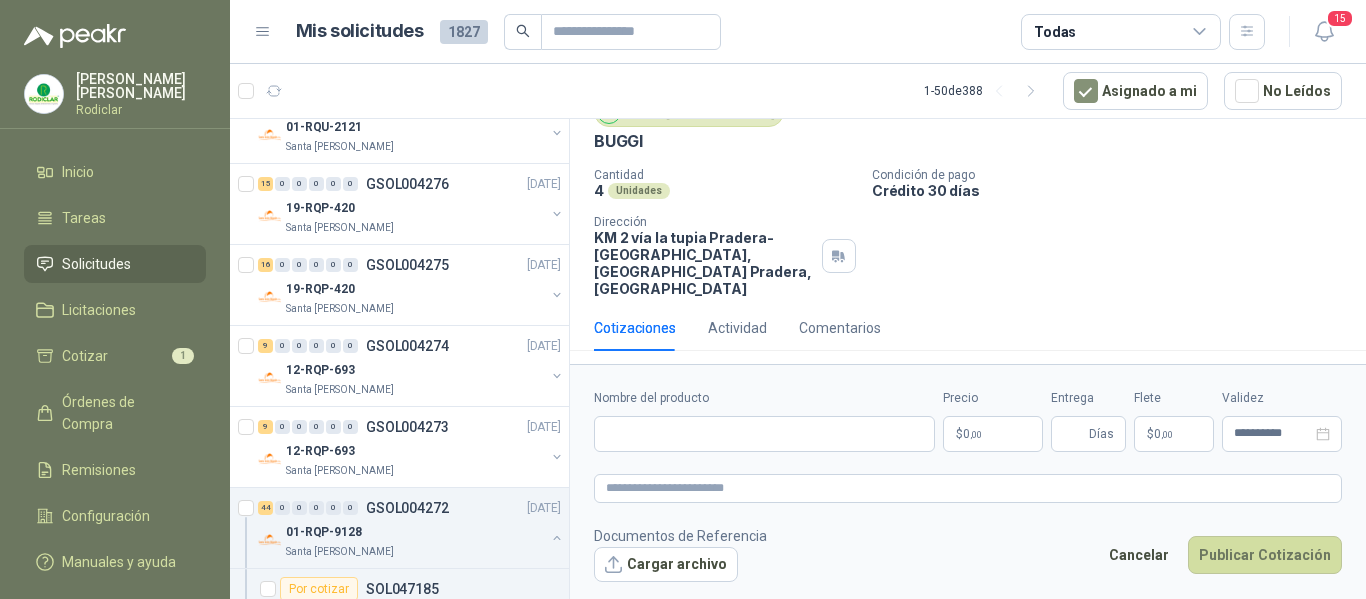 scroll, scrollTop: 73, scrollLeft: 0, axis: vertical 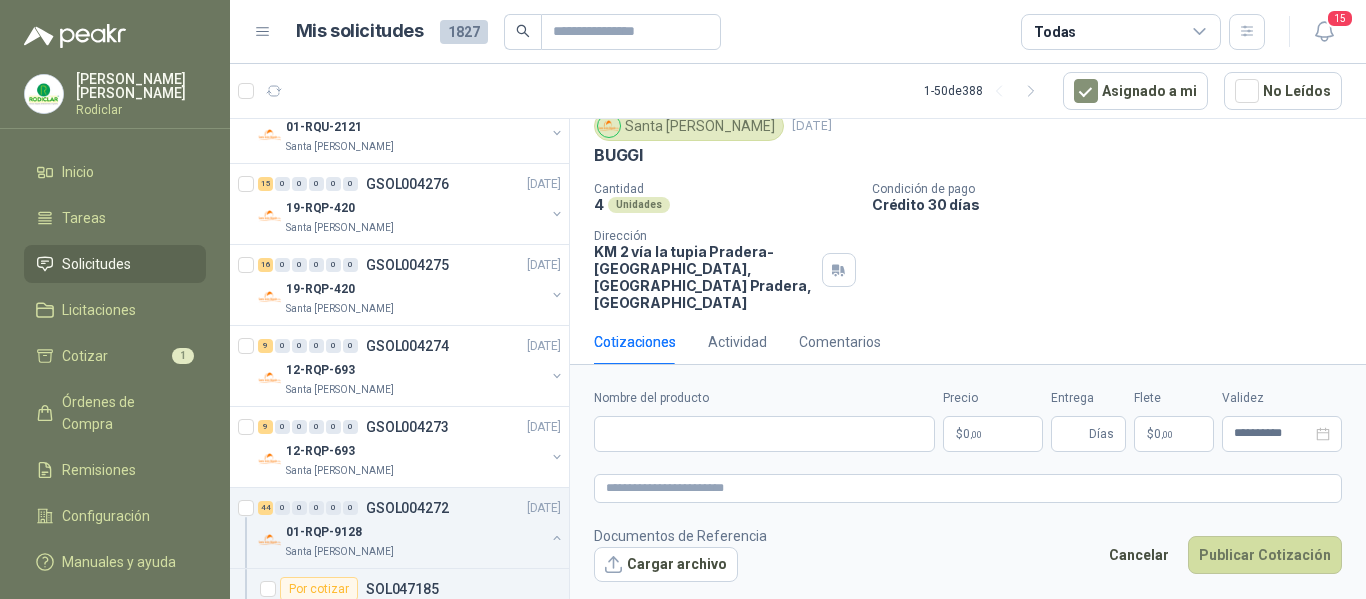 type 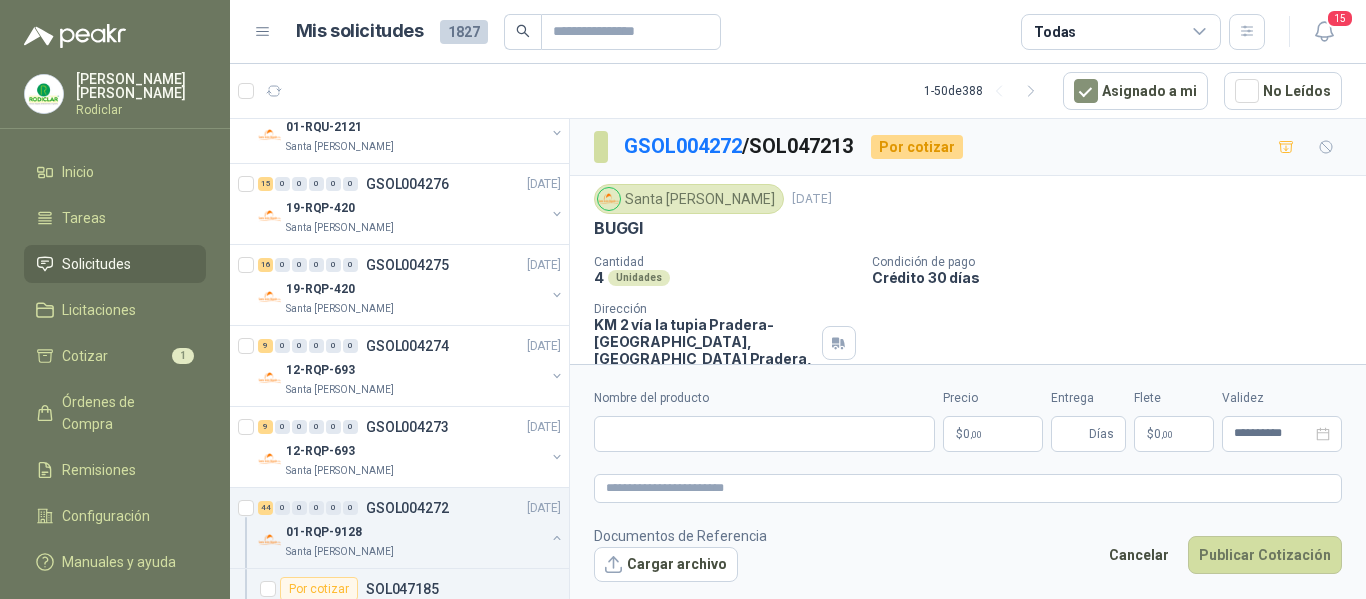 scroll, scrollTop: 73, scrollLeft: 0, axis: vertical 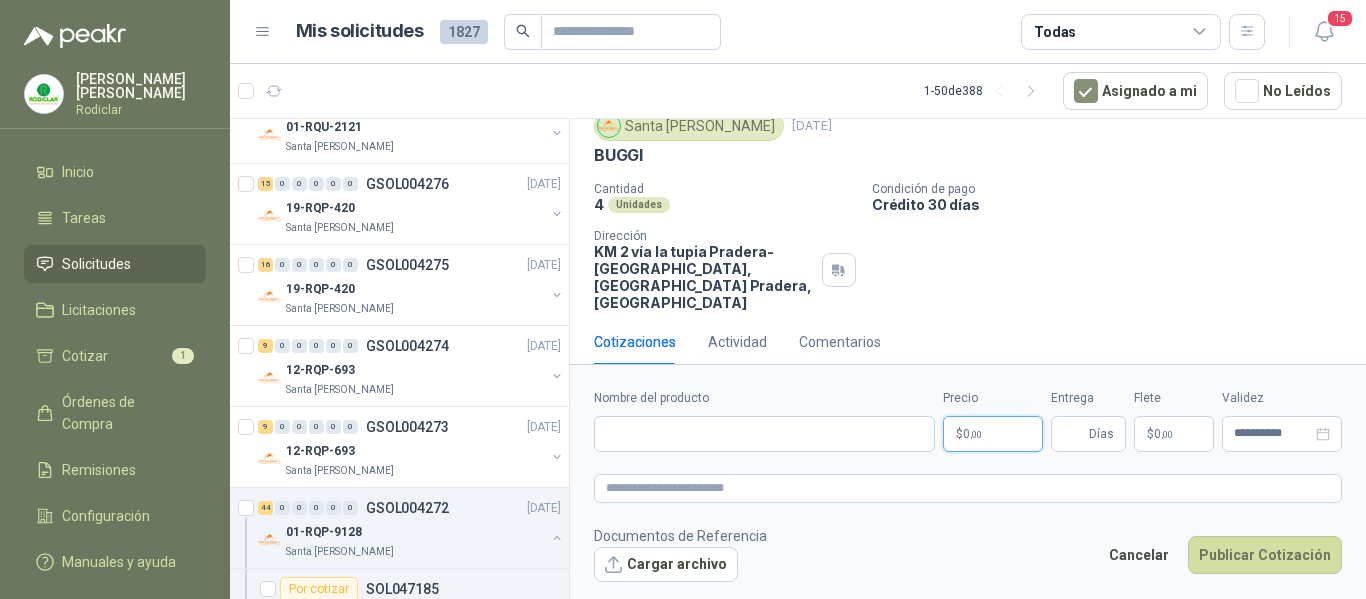 click on ",00" at bounding box center (976, 434) 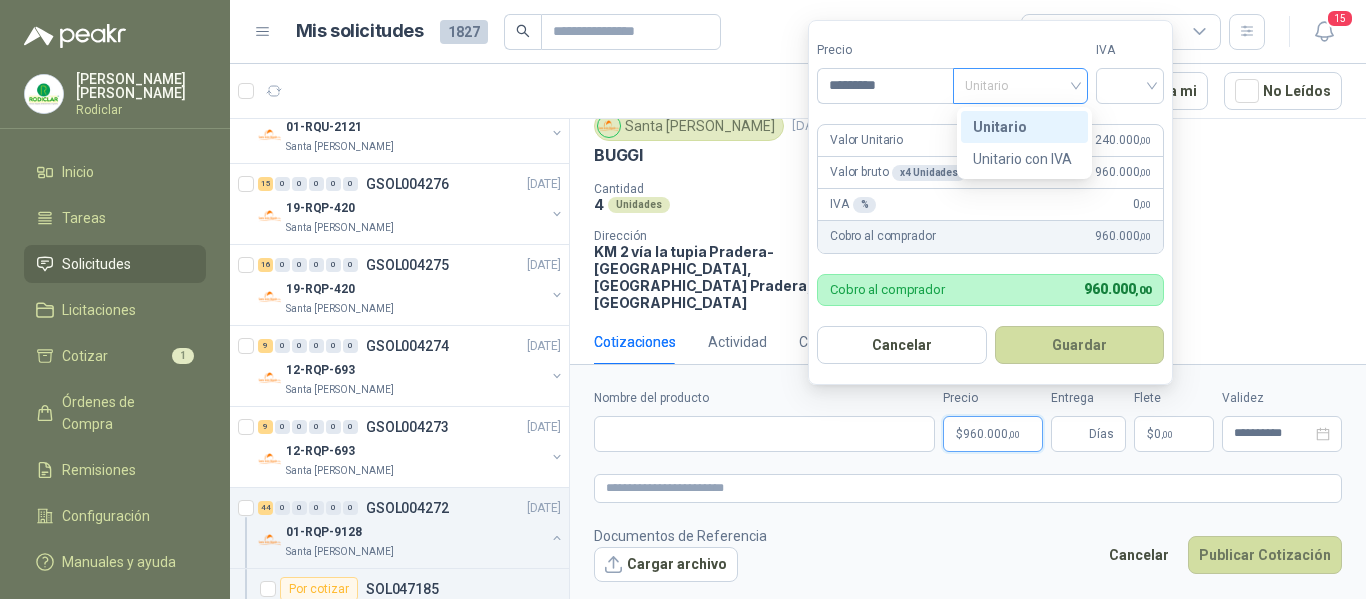 click on "Unitario" at bounding box center (1020, 86) 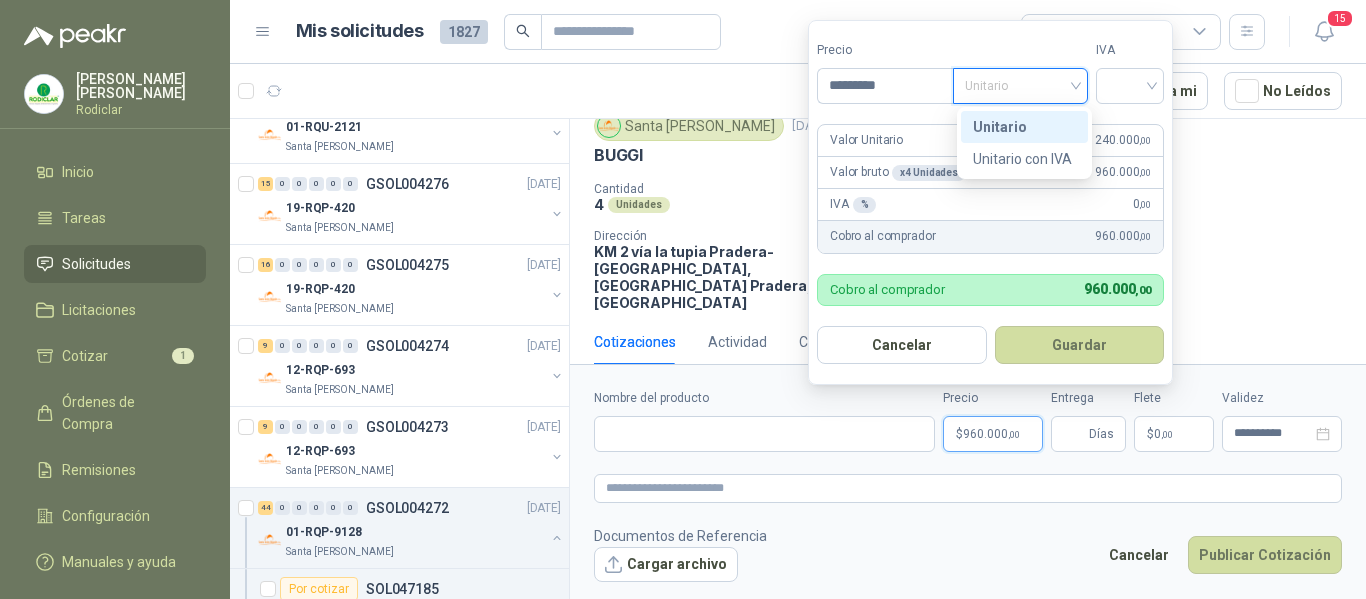 click on "Unitario" at bounding box center [1024, 127] 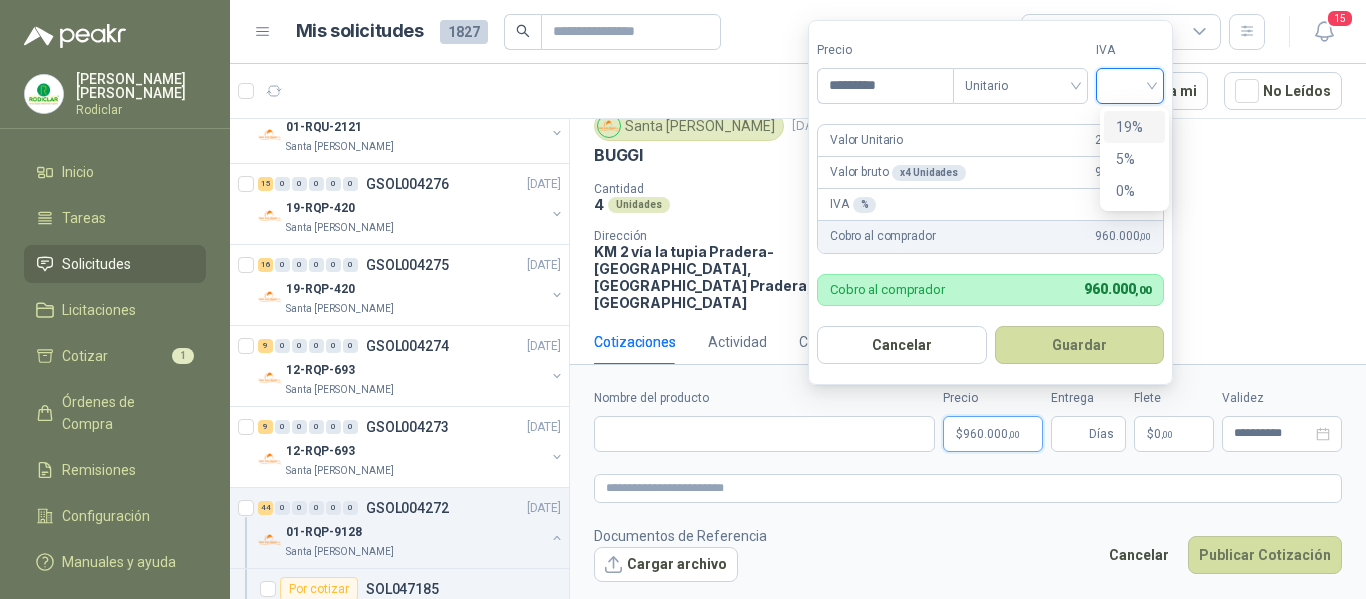 click at bounding box center [1130, 84] 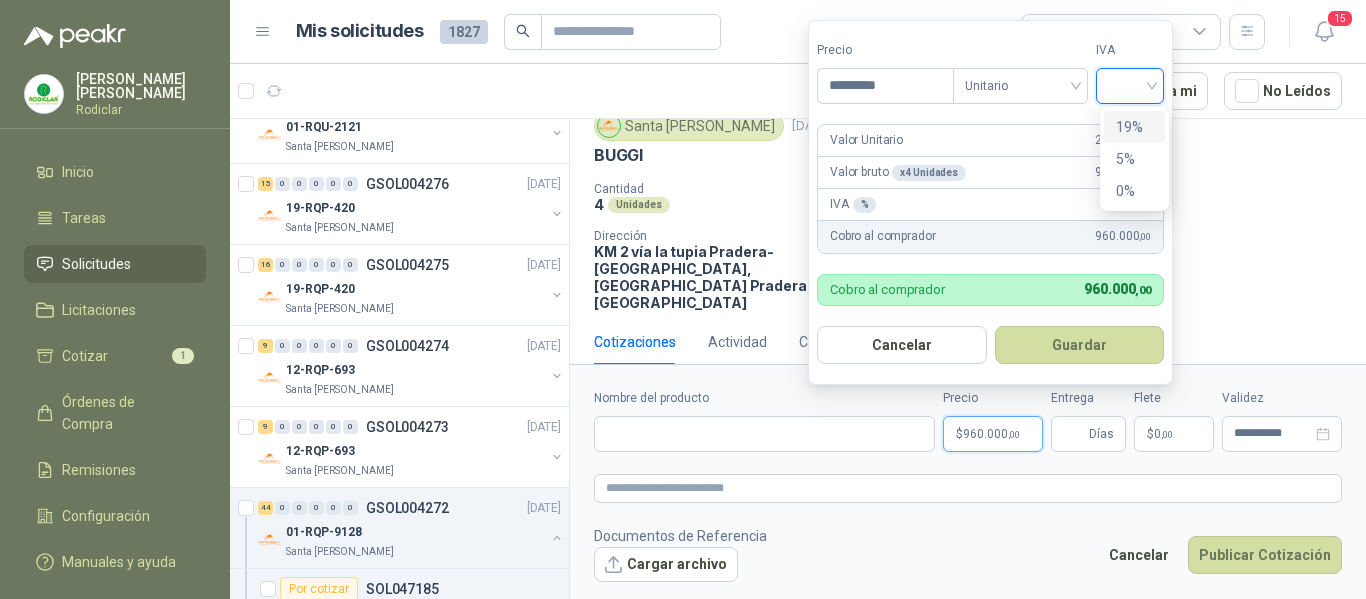 click on "19%" at bounding box center [1134, 127] 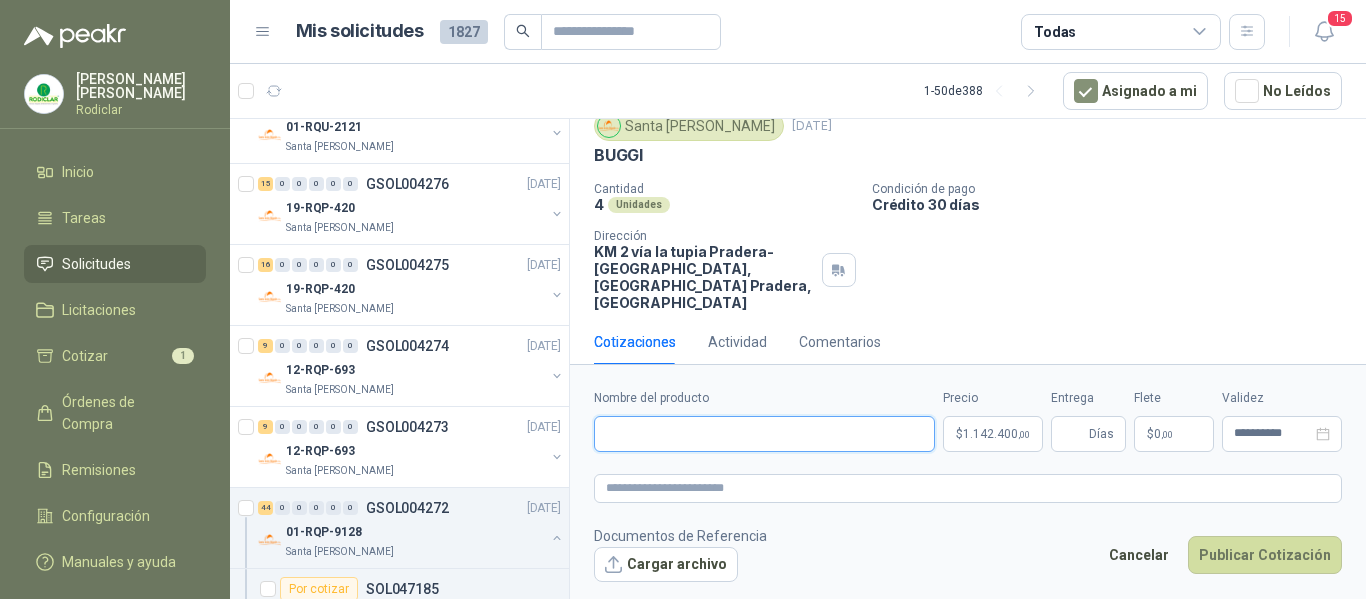 click on "Nombre del producto" at bounding box center (764, 434) 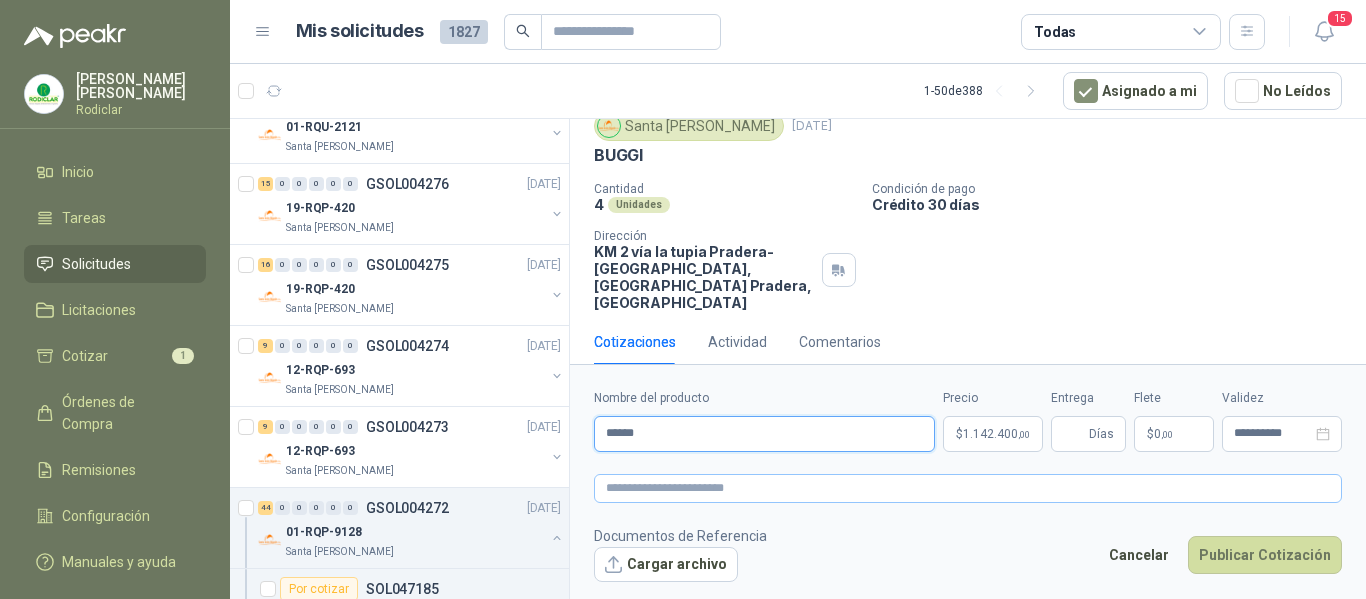 type on "*****" 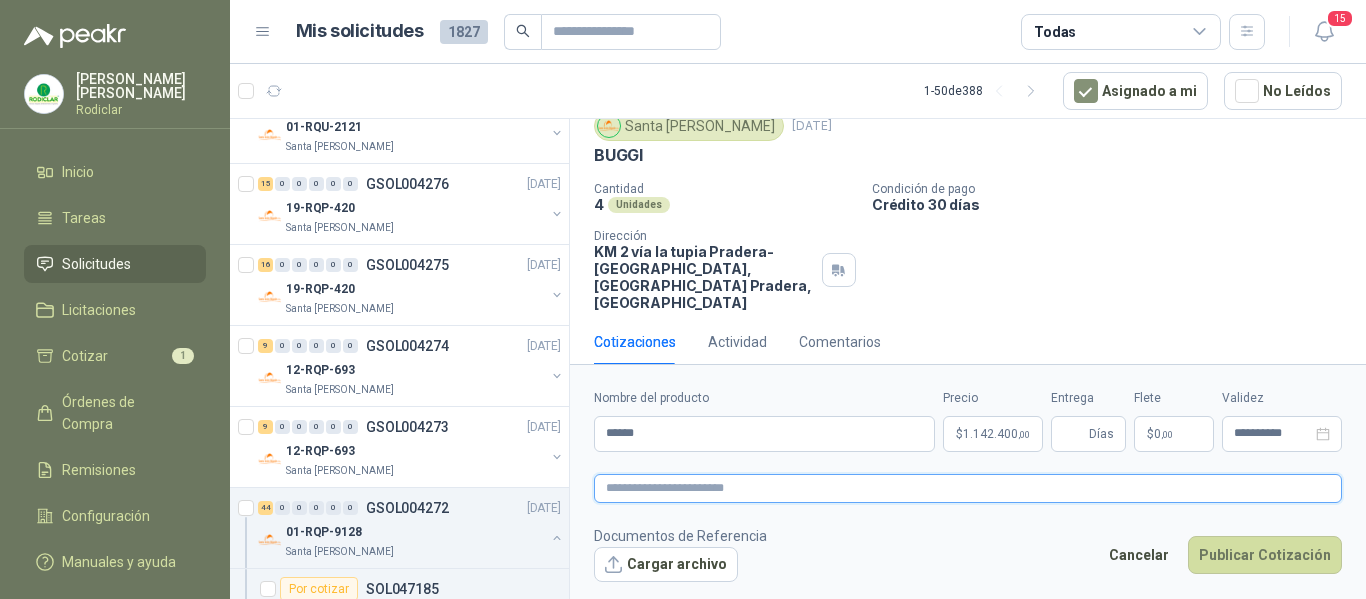 click at bounding box center (968, 488) 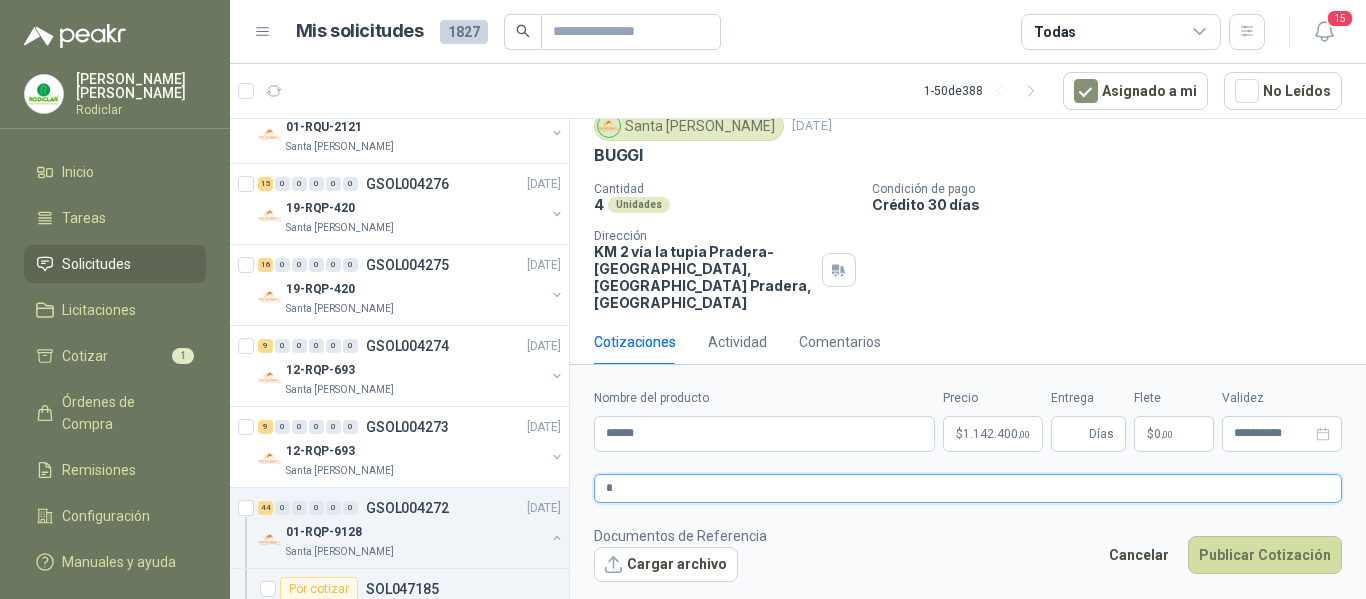 type 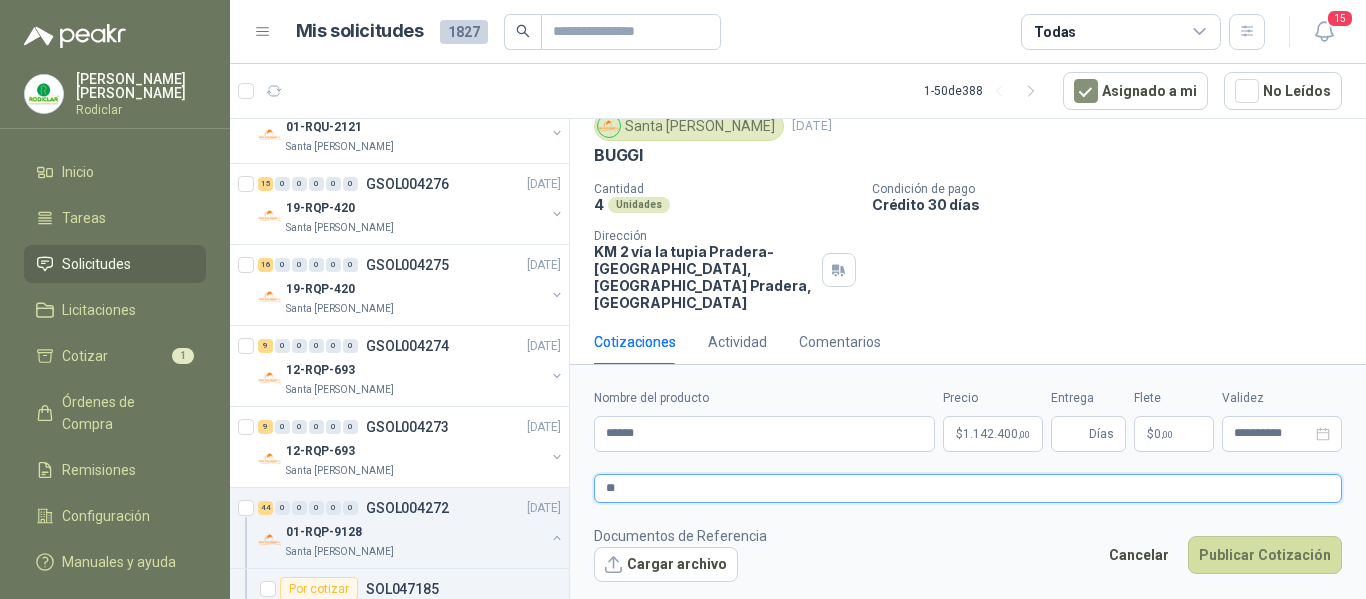 type 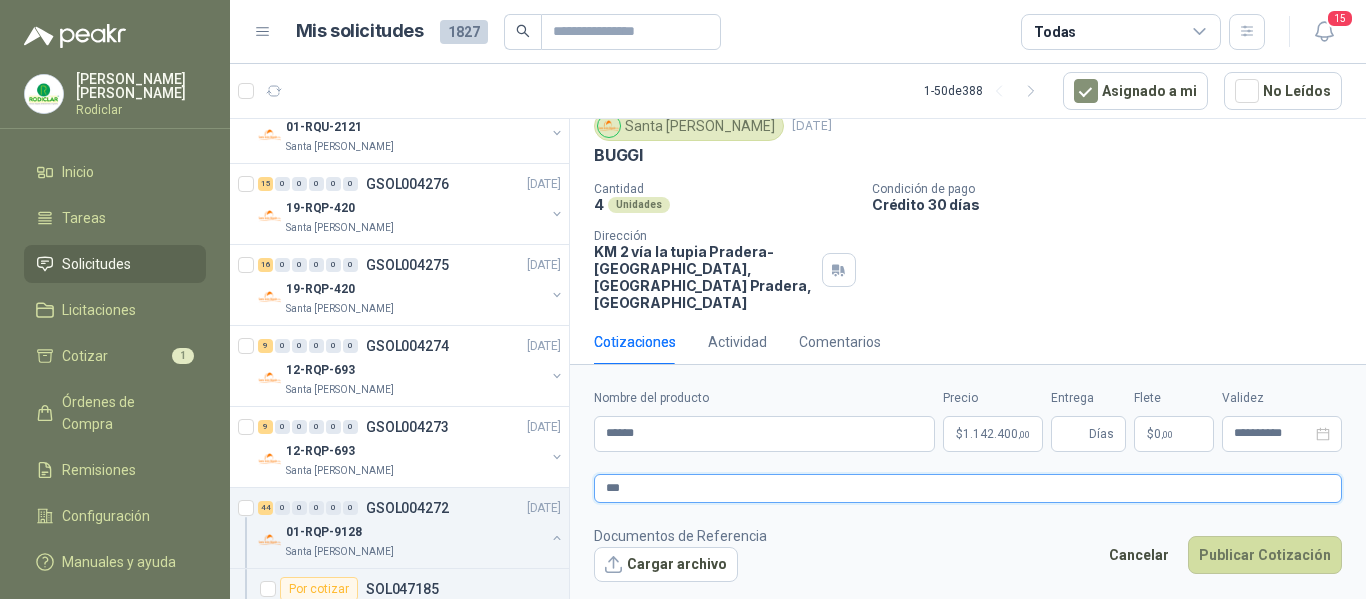 type 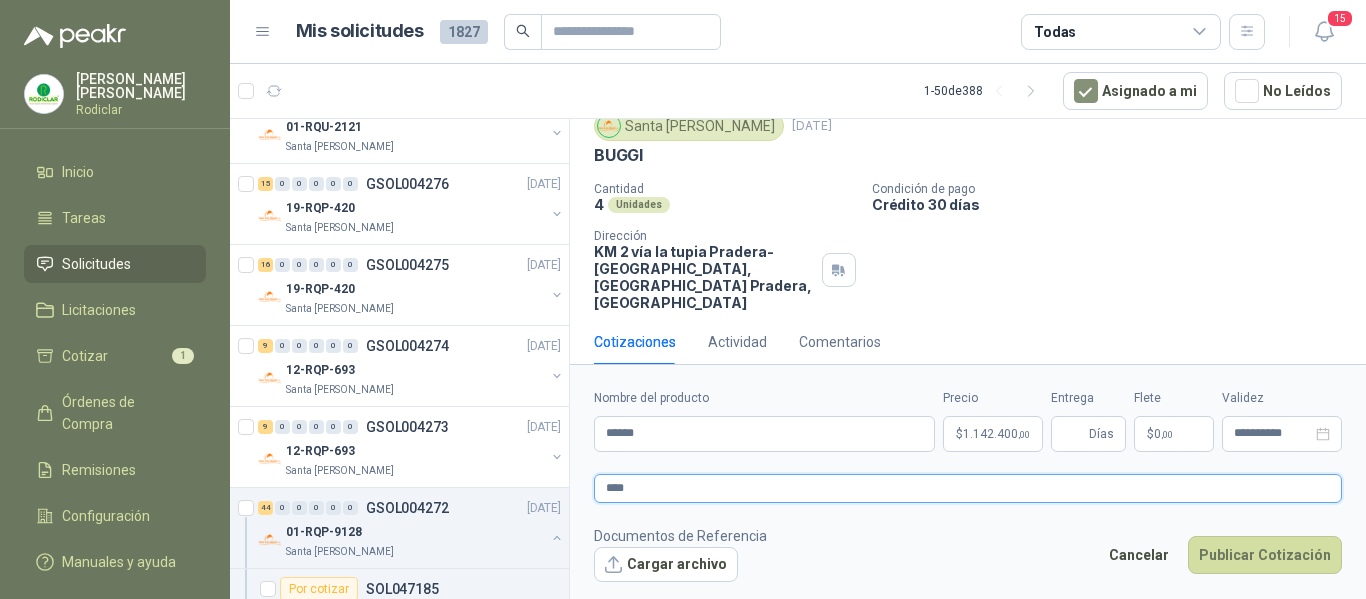 type 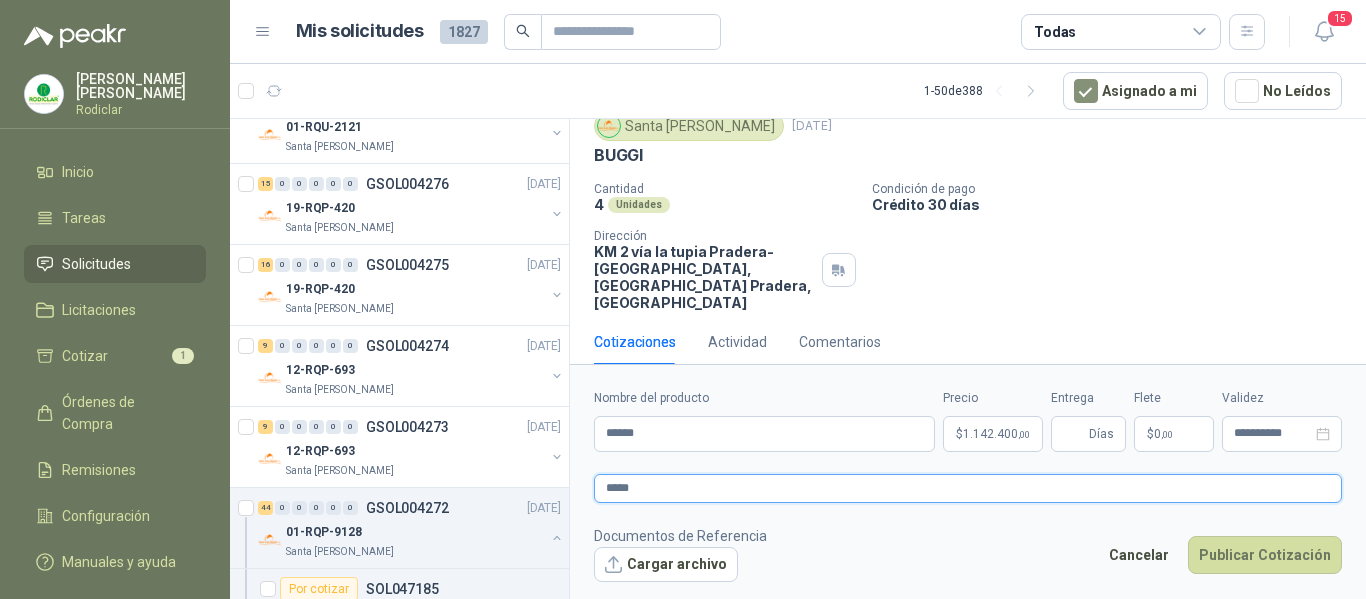 type 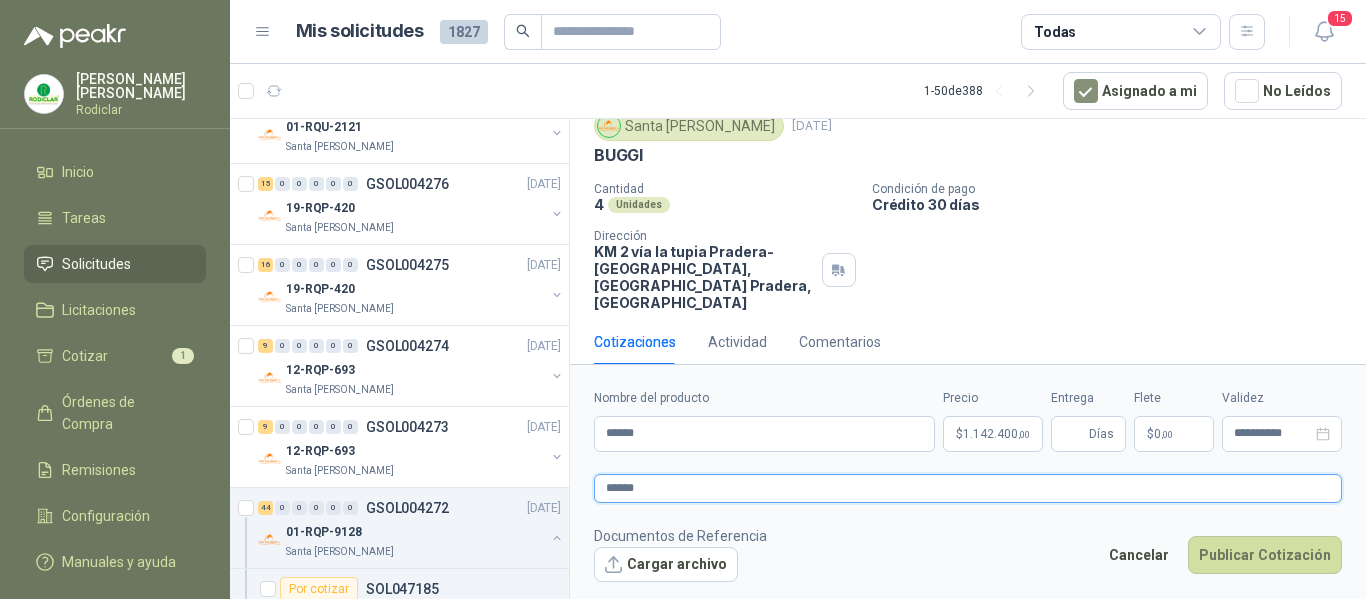 type on "*****" 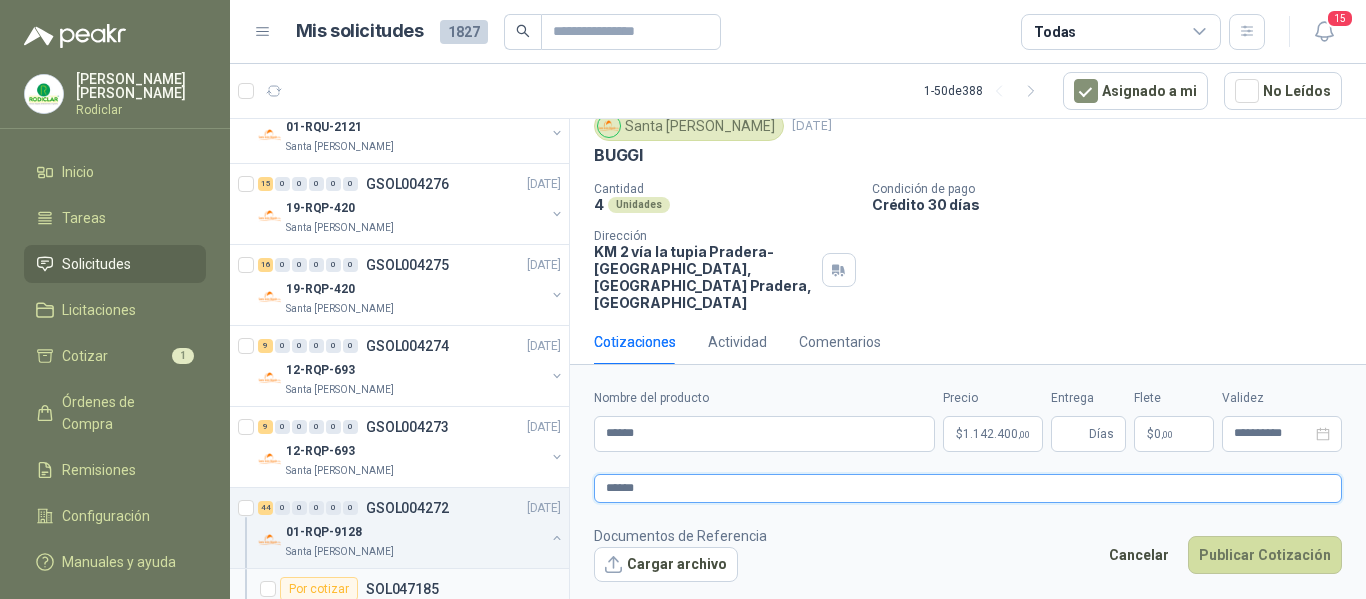 type 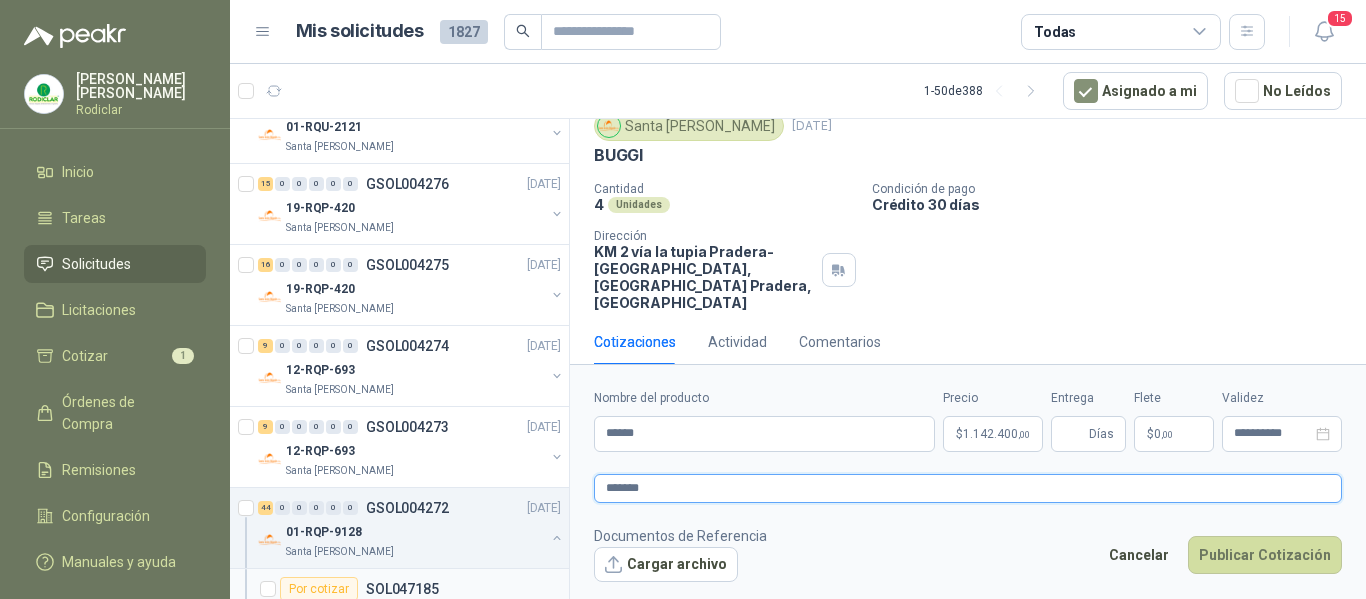 type 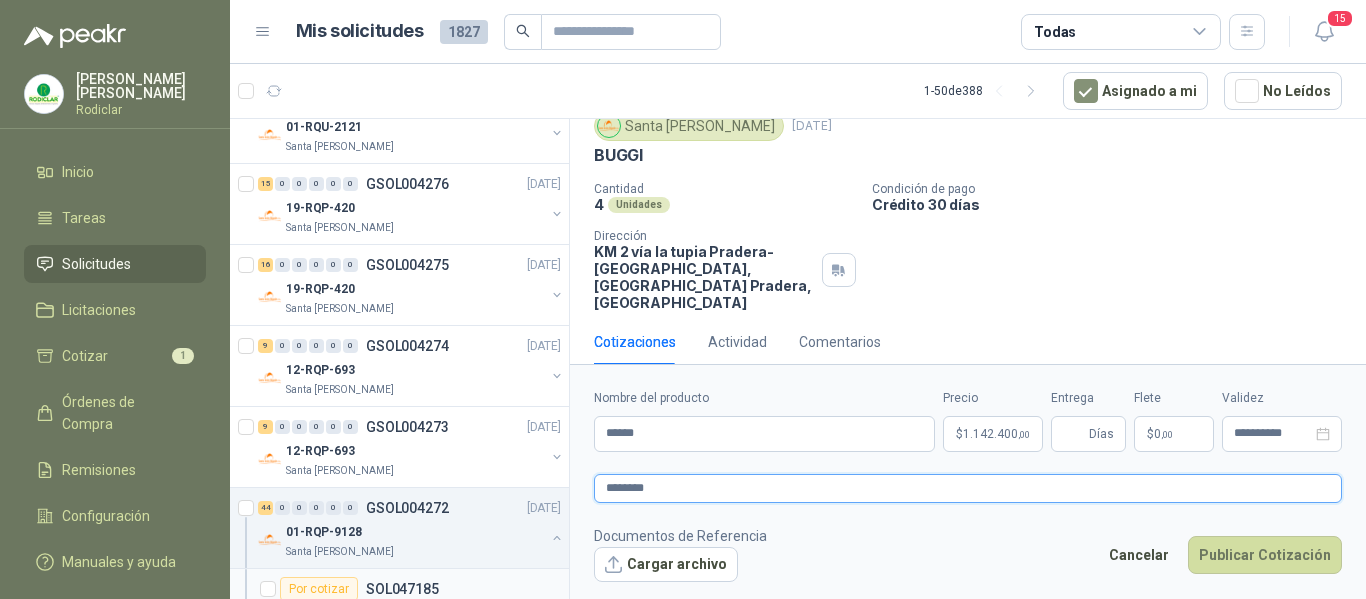 type 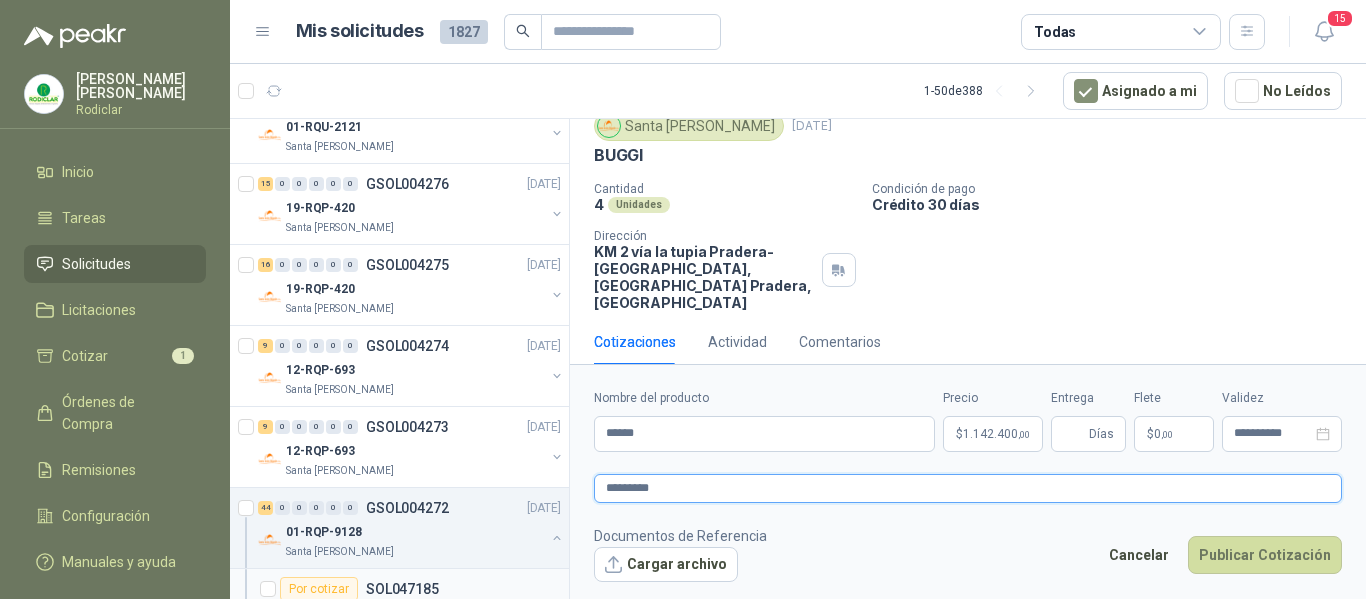 type 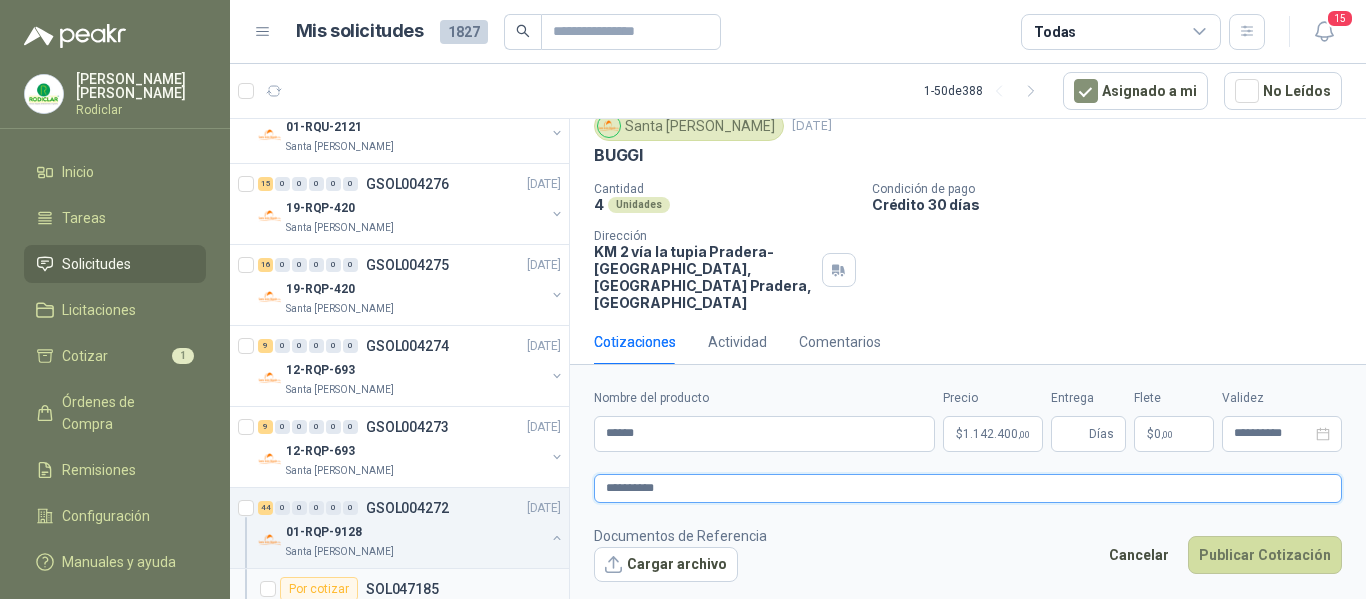 type 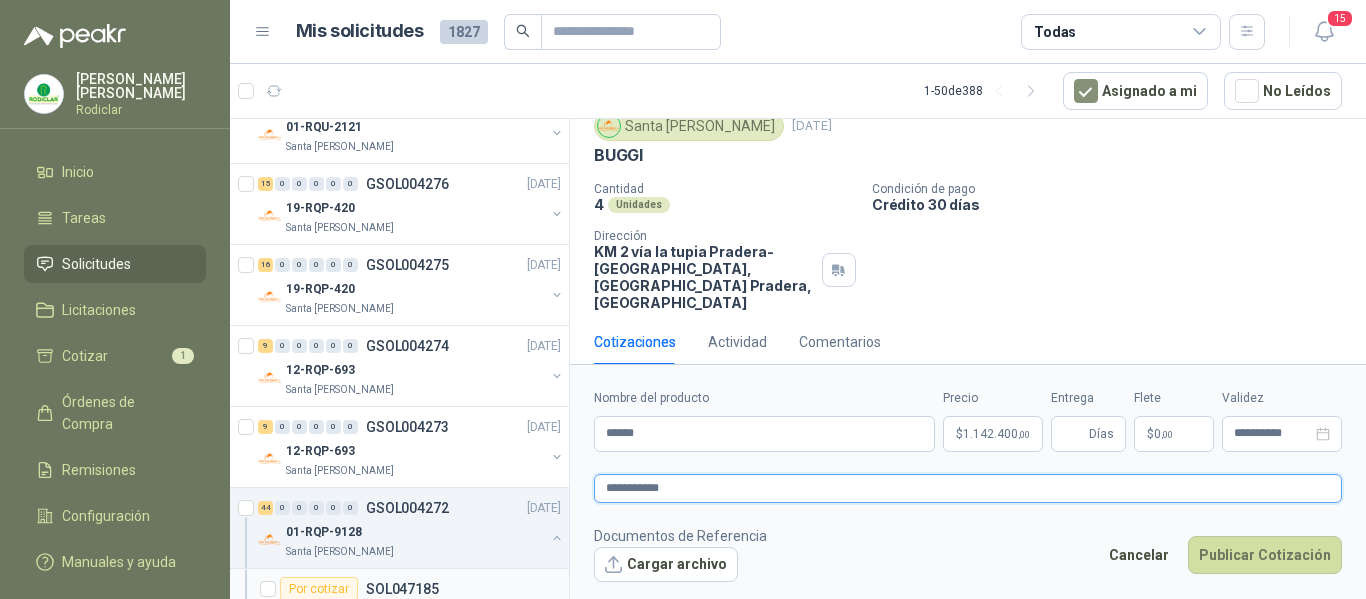 type 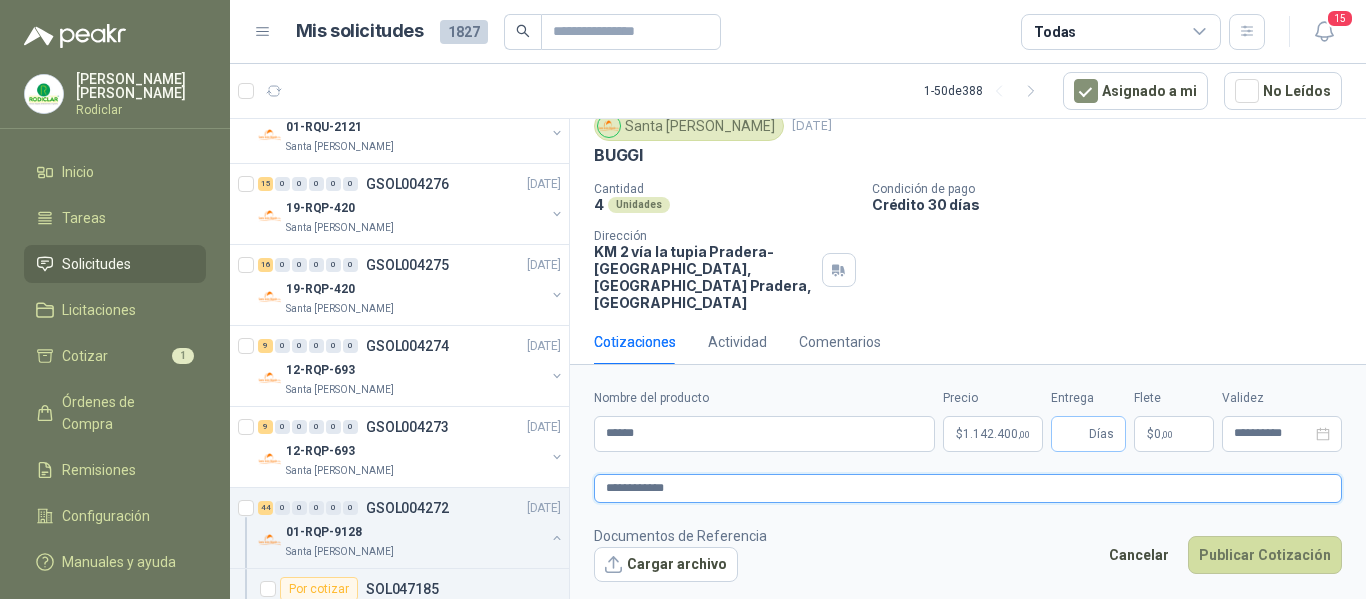 type on "**********" 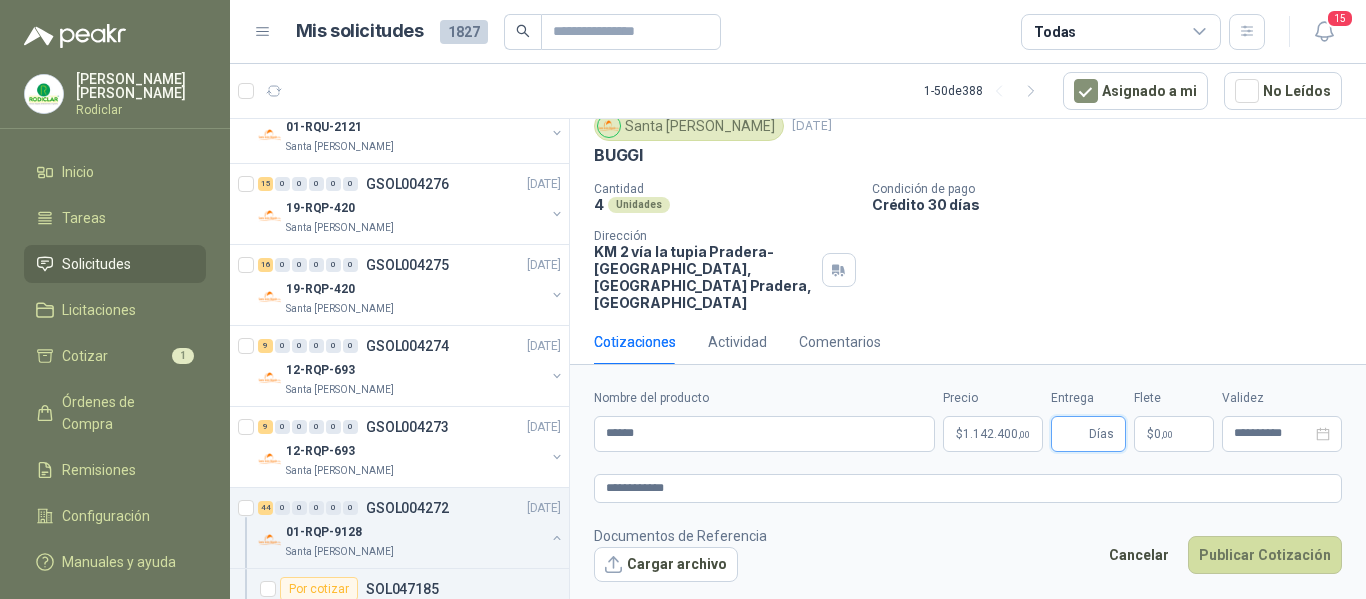 click on "Entrega" at bounding box center (1074, 434) 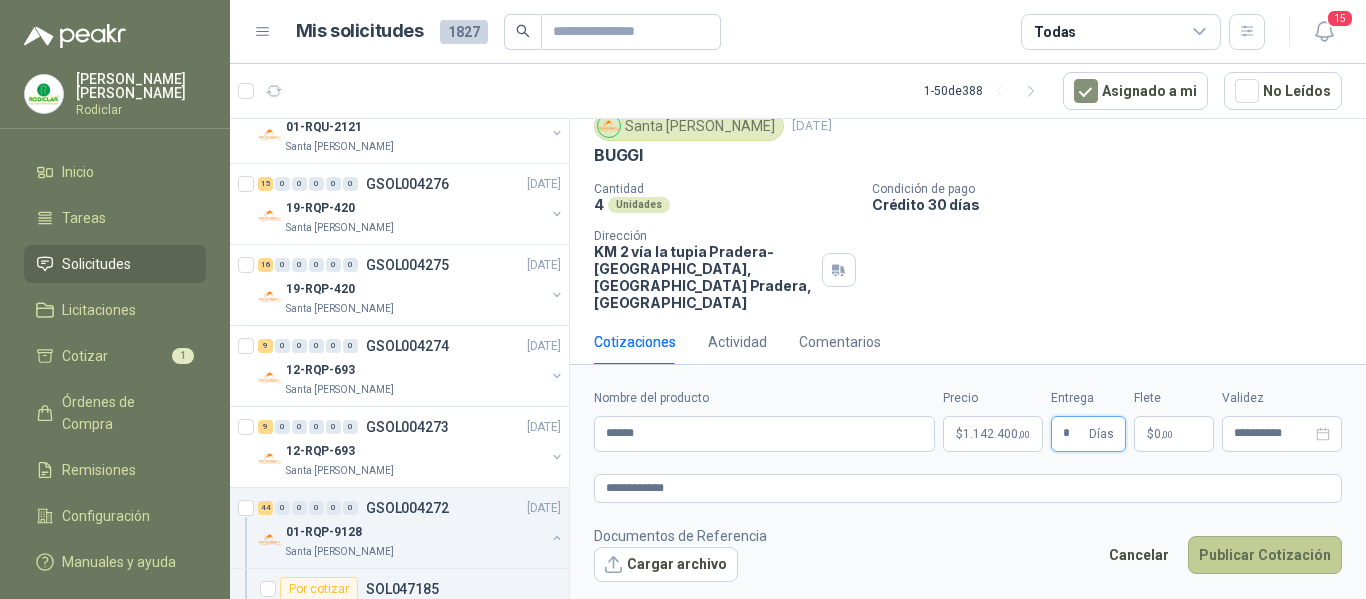 type on "*" 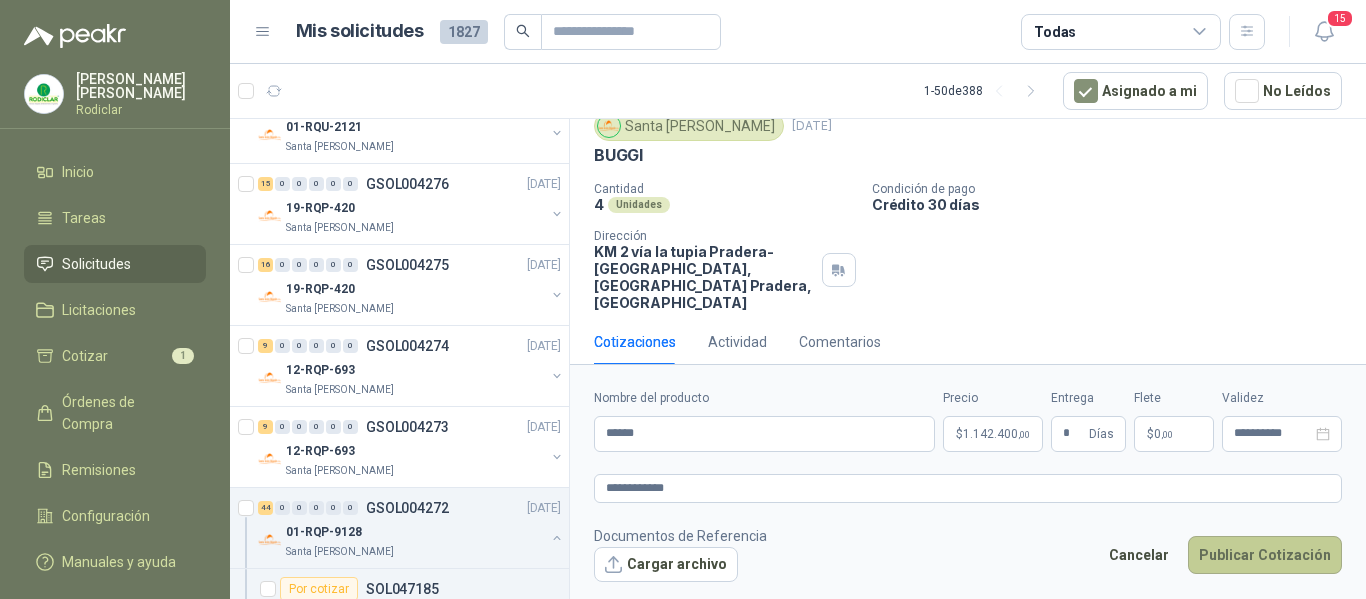 click on "Publicar Cotización" at bounding box center (1265, 555) 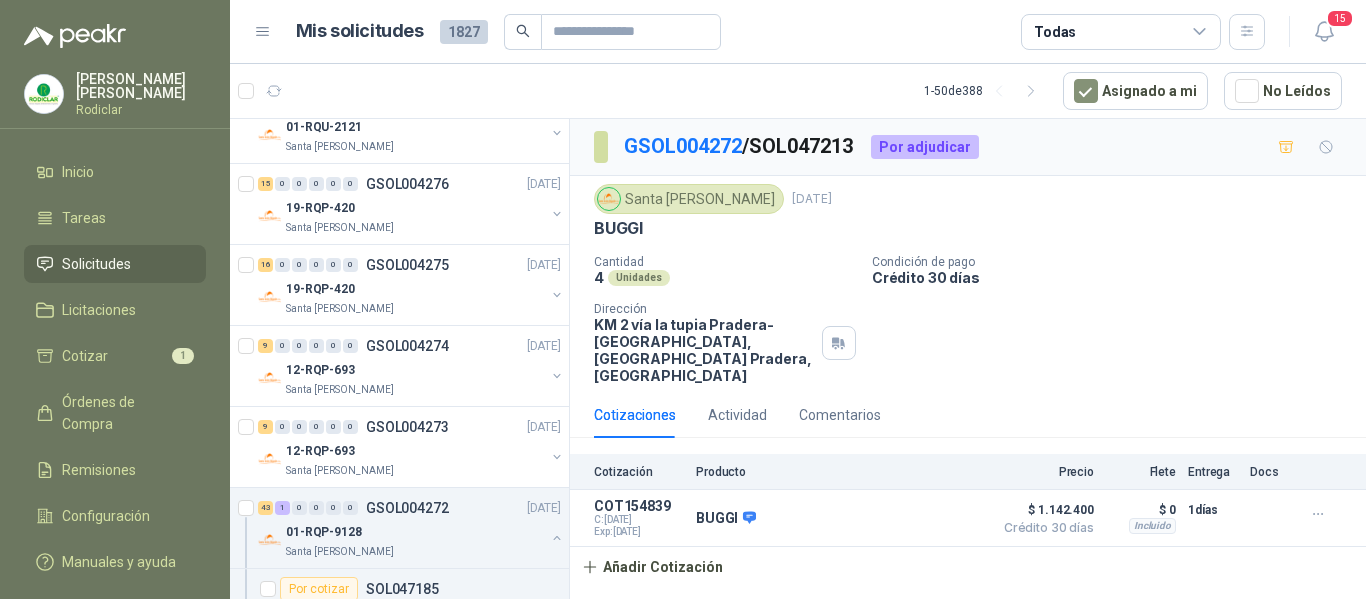 scroll, scrollTop: 0, scrollLeft: 0, axis: both 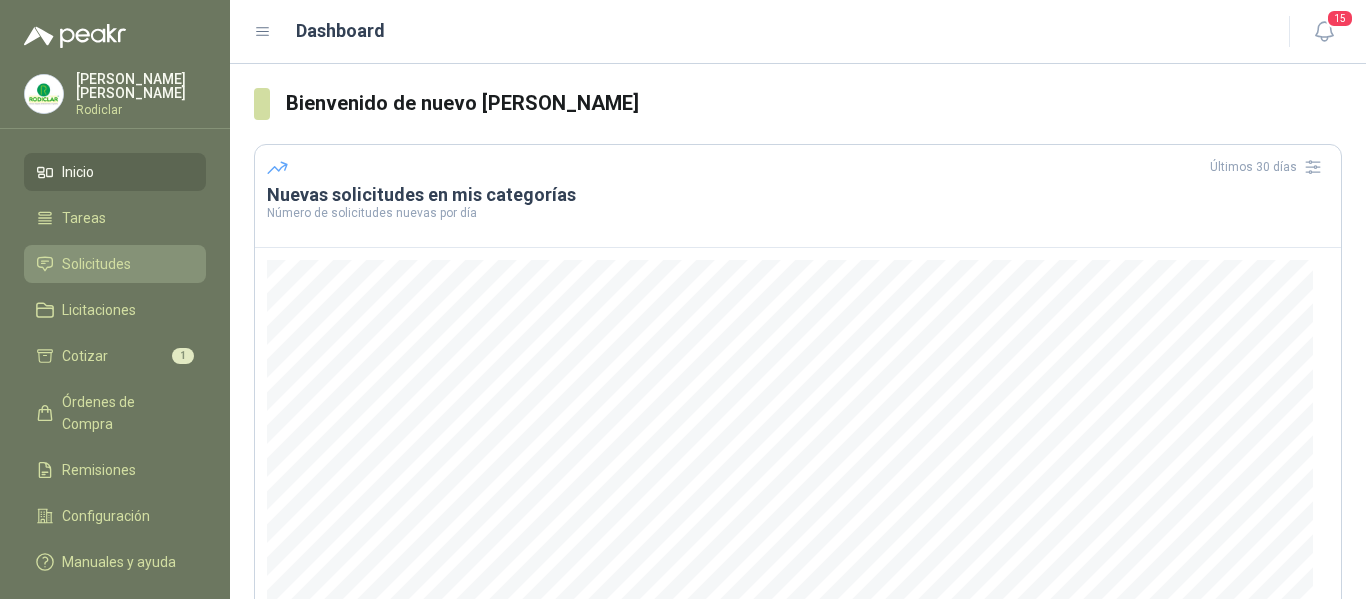 click on "Solicitudes" at bounding box center [96, 264] 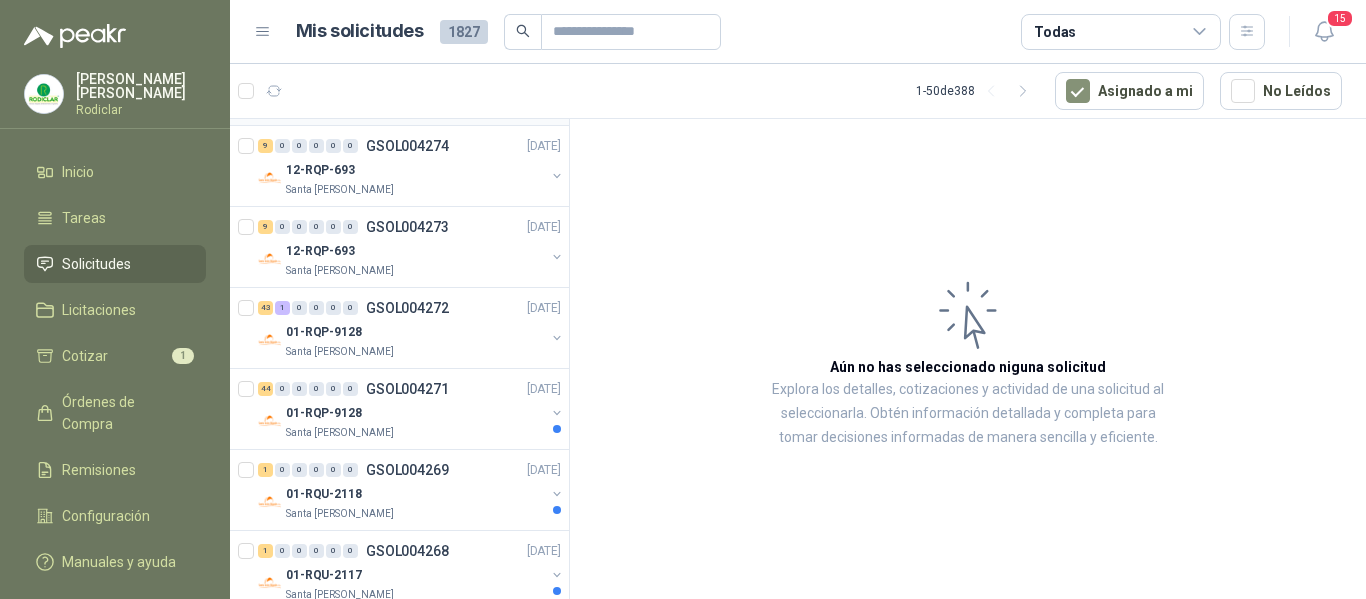 scroll, scrollTop: 600, scrollLeft: 0, axis: vertical 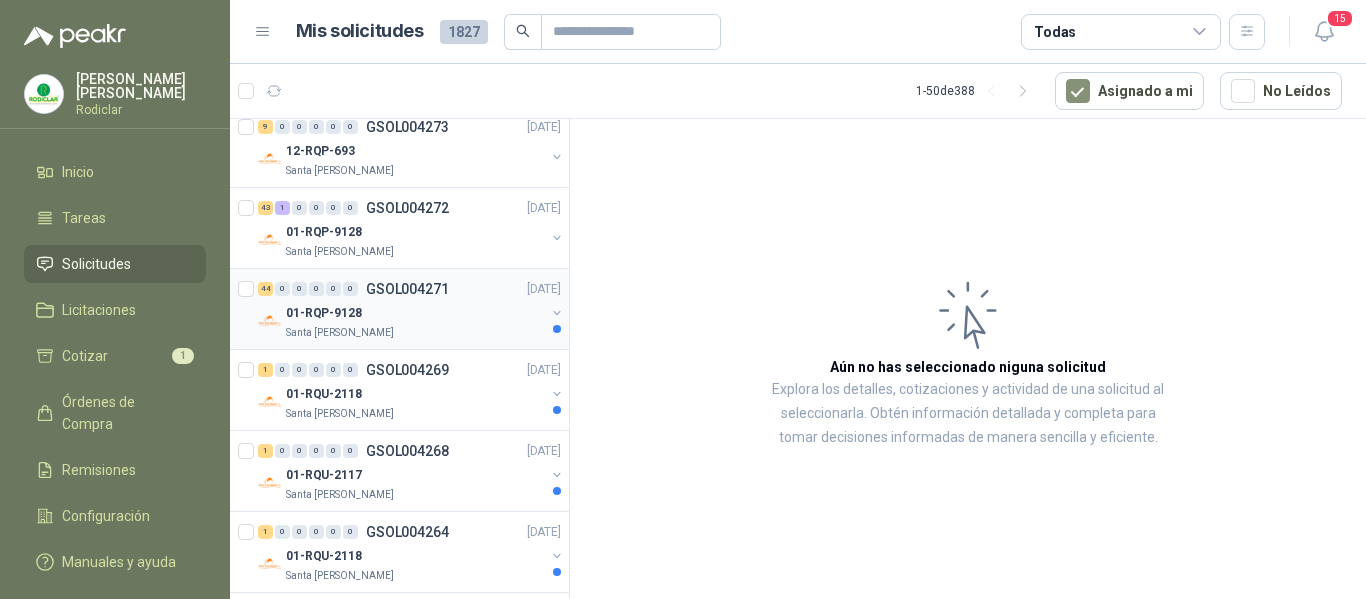 click on "01-RQP-9128" at bounding box center (415, 313) 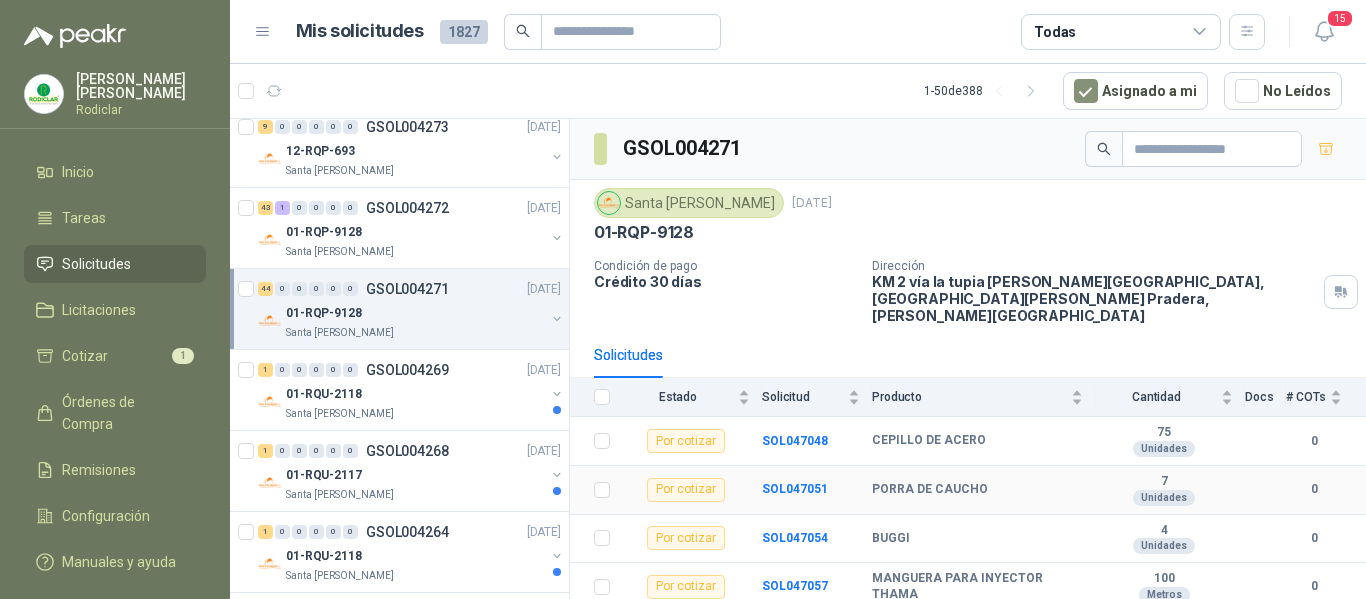 scroll, scrollTop: 100, scrollLeft: 0, axis: vertical 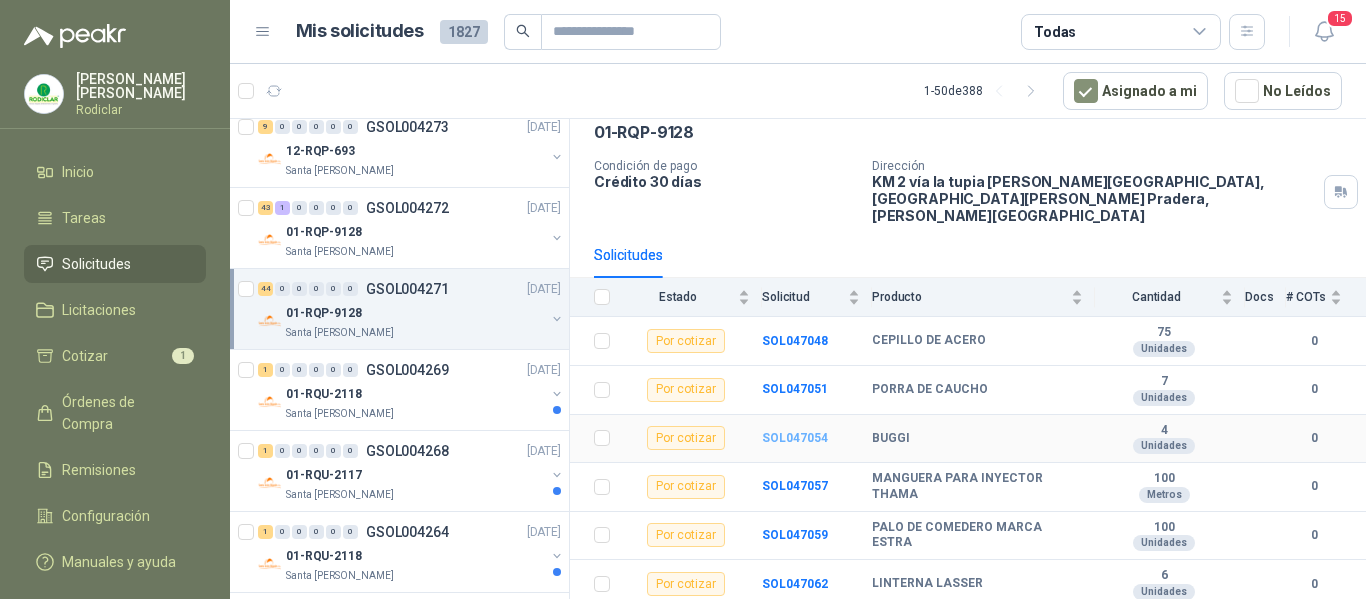 click on "SOL047054" at bounding box center (795, 438) 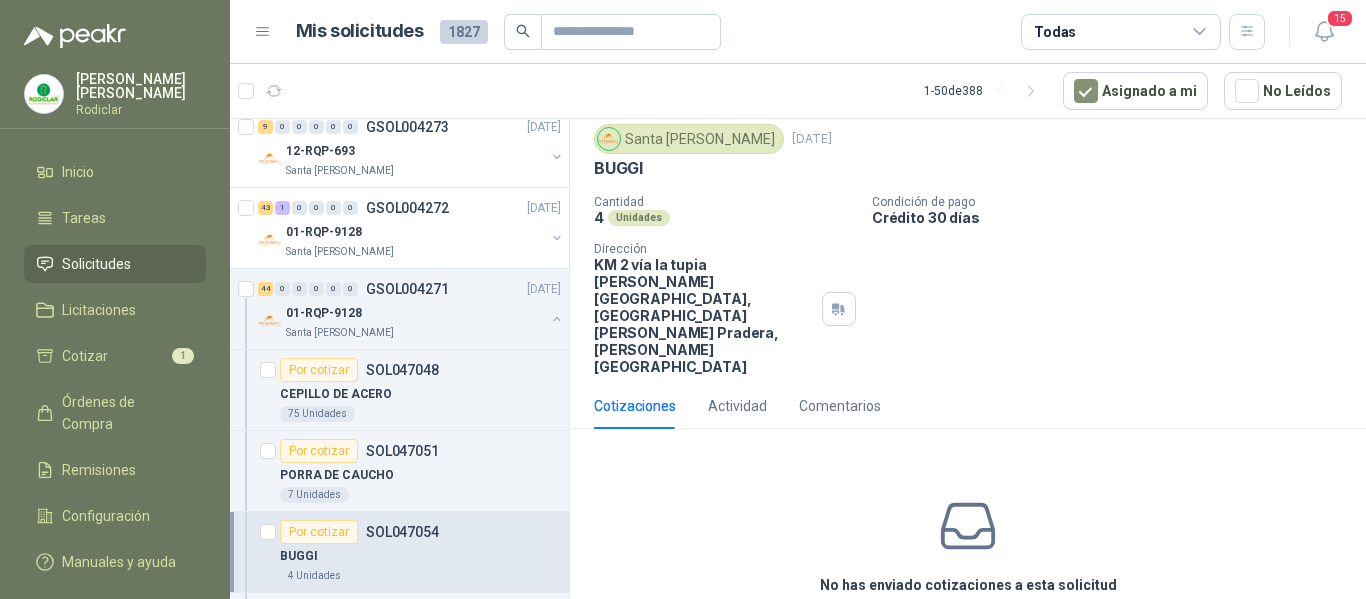 scroll, scrollTop: 87, scrollLeft: 0, axis: vertical 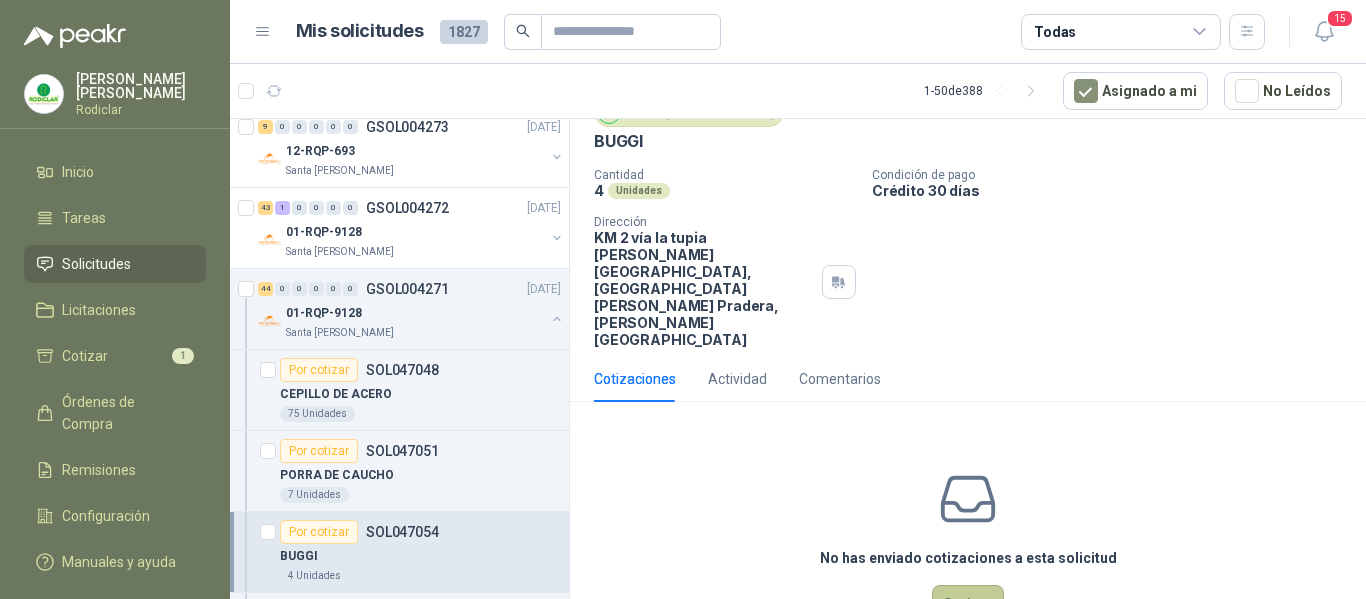 click on "Cotizar" at bounding box center [968, 604] 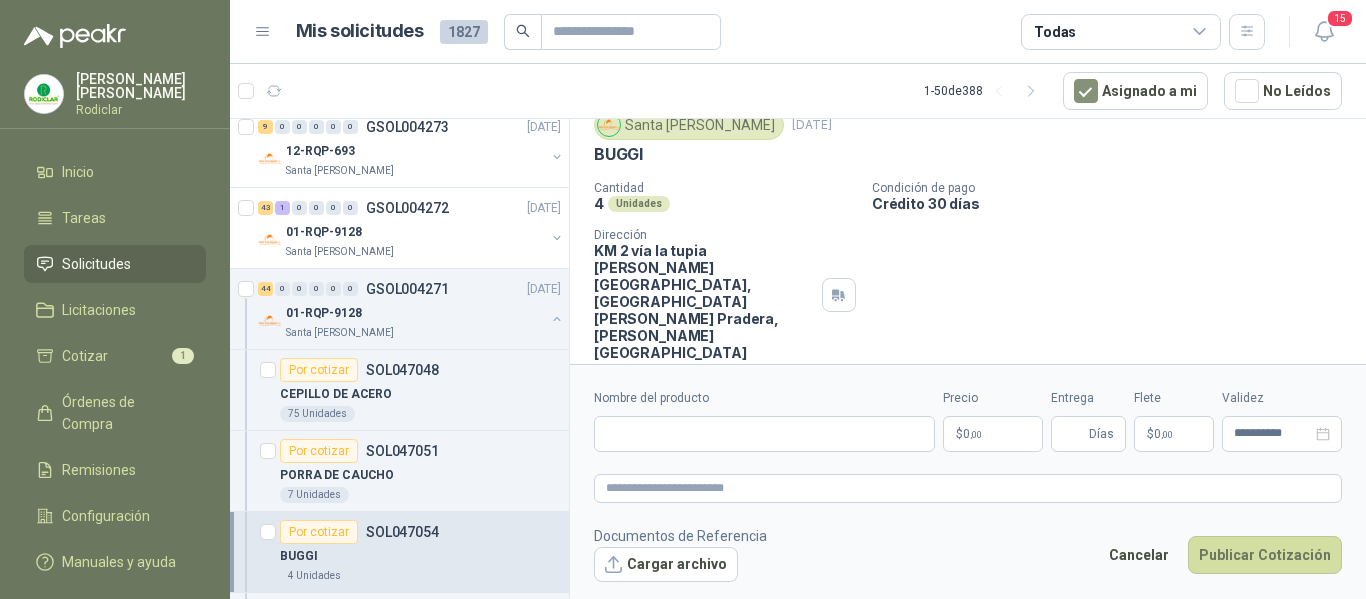 type 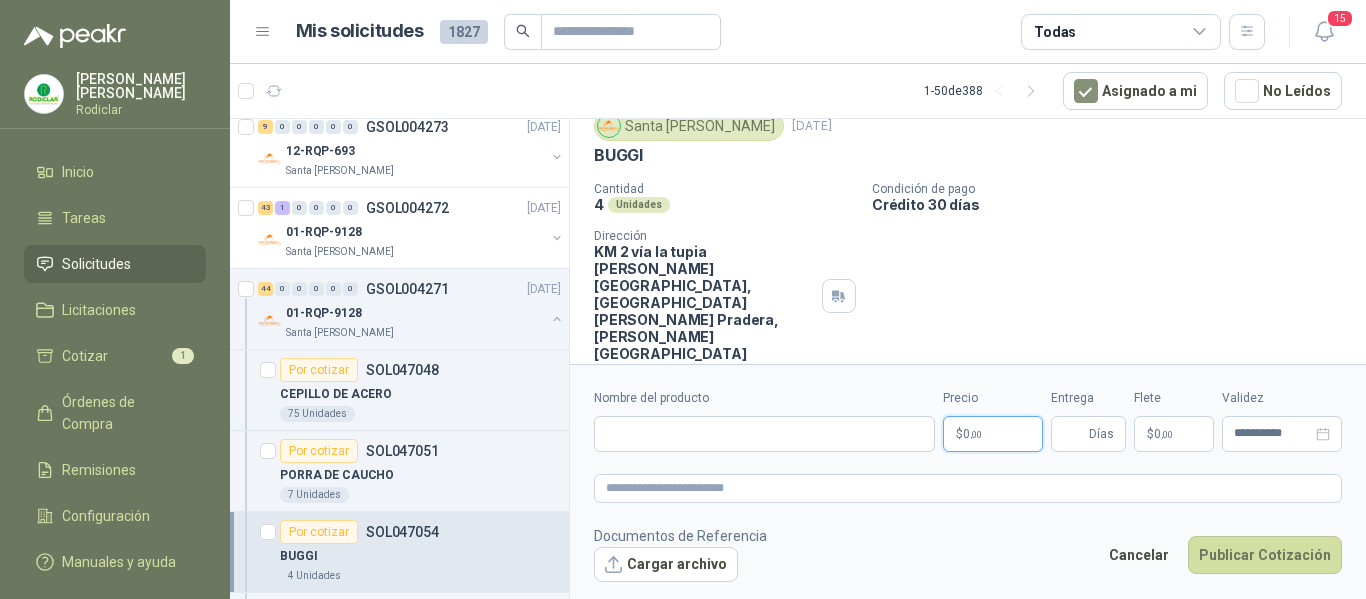 click on "$  0 ,00" at bounding box center [993, 434] 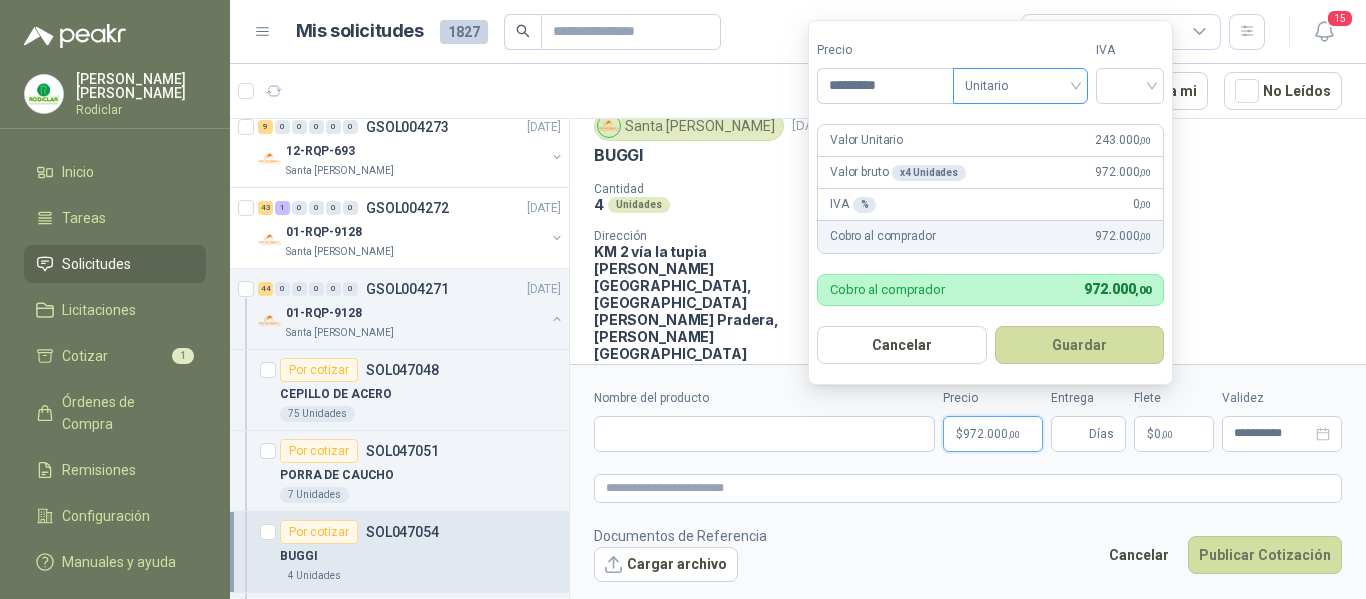 click on "Unitario" at bounding box center (1020, 86) 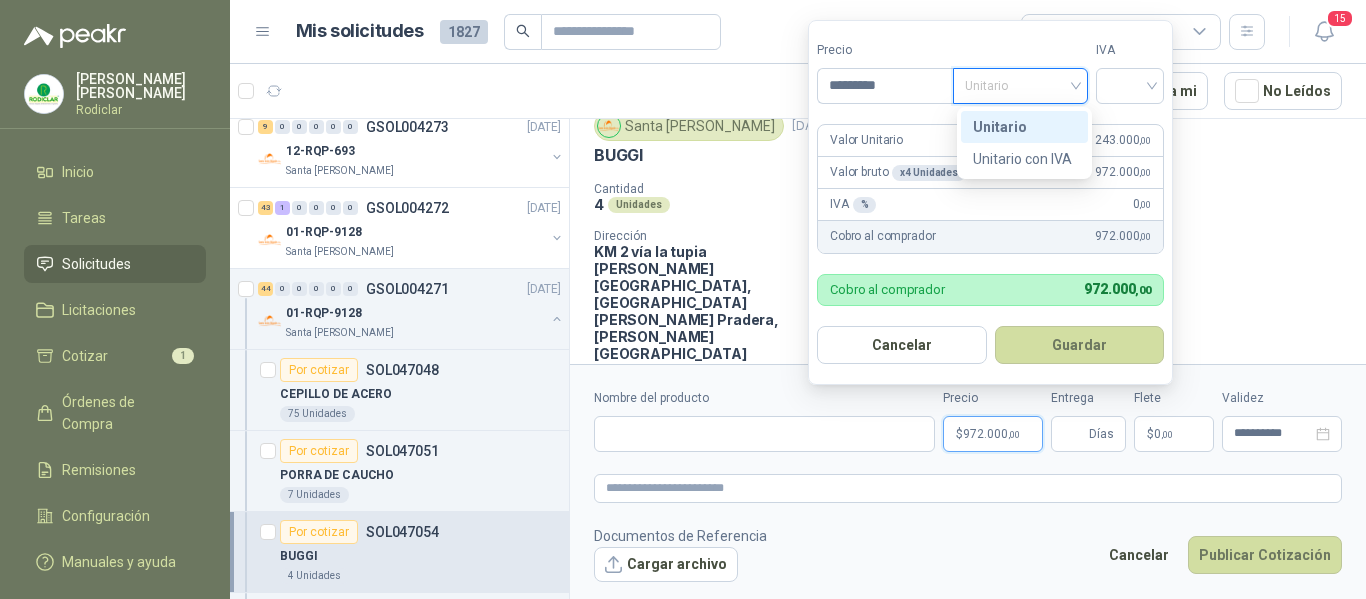 click on "Unitario" at bounding box center [1024, 127] 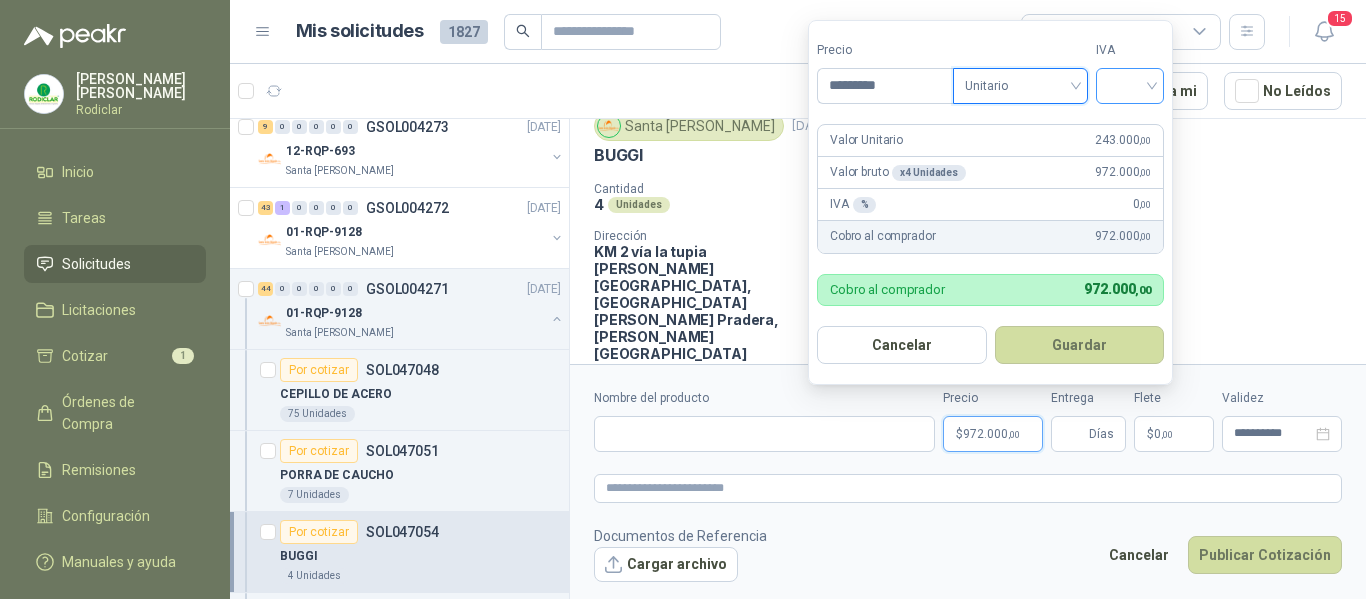 click at bounding box center [1130, 84] 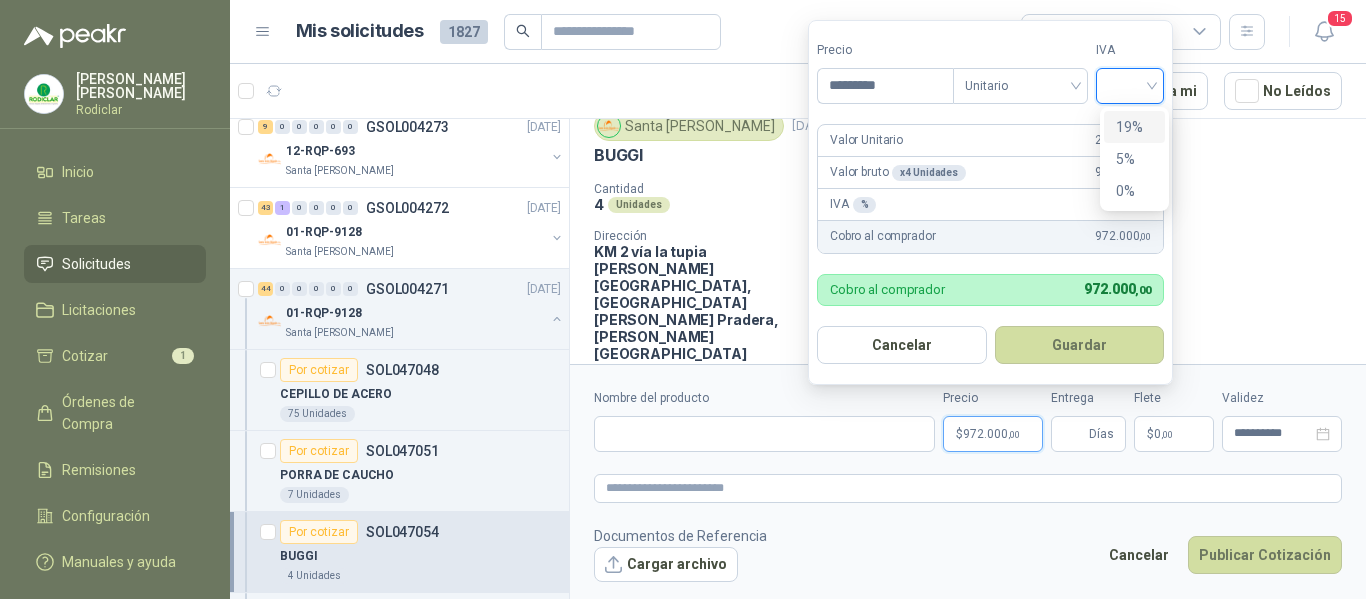 click on "19%" at bounding box center (1134, 127) 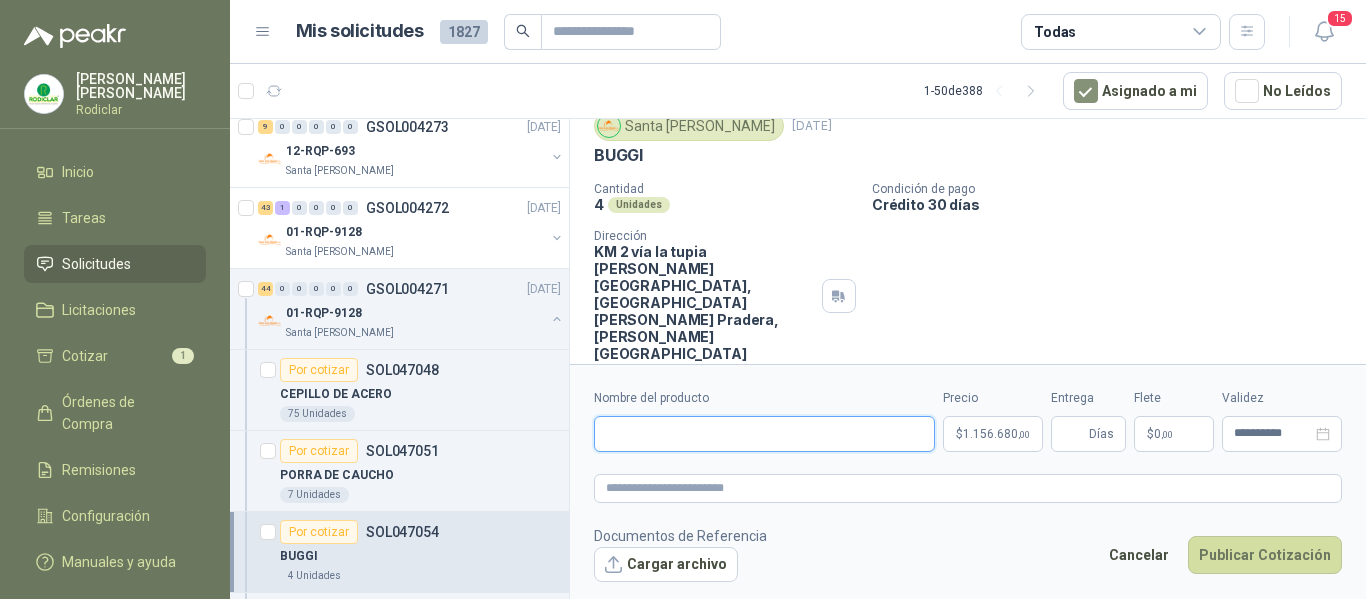 click on "Nombre del producto" at bounding box center (764, 434) 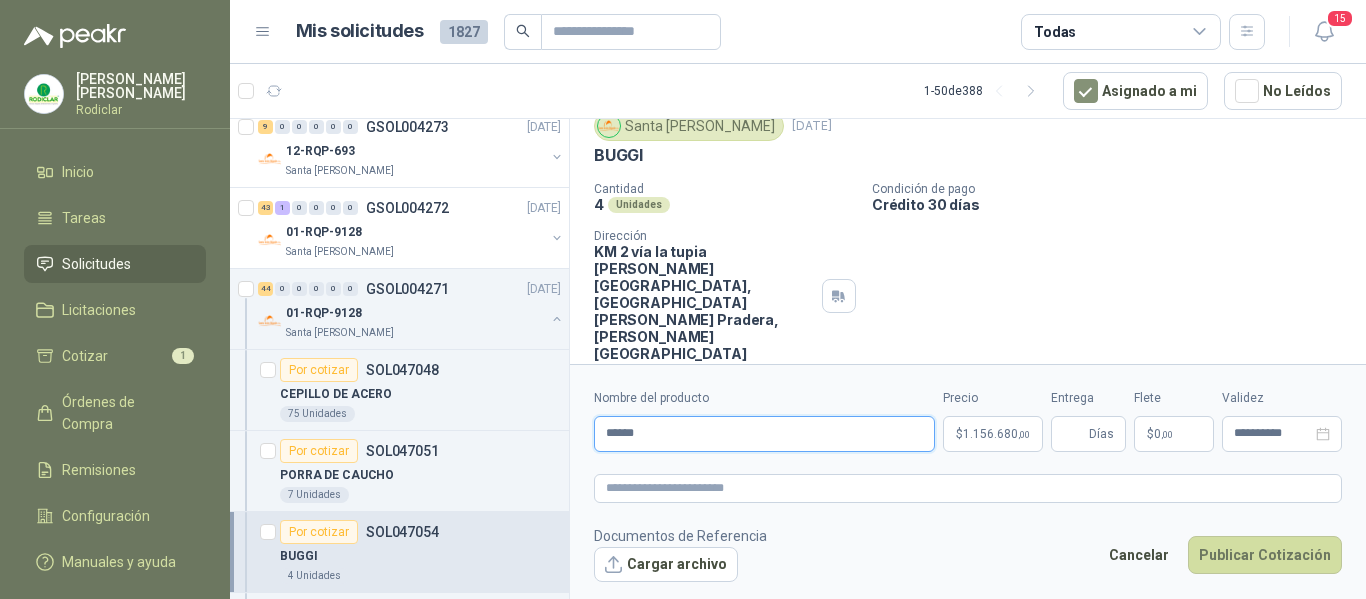 type on "*****" 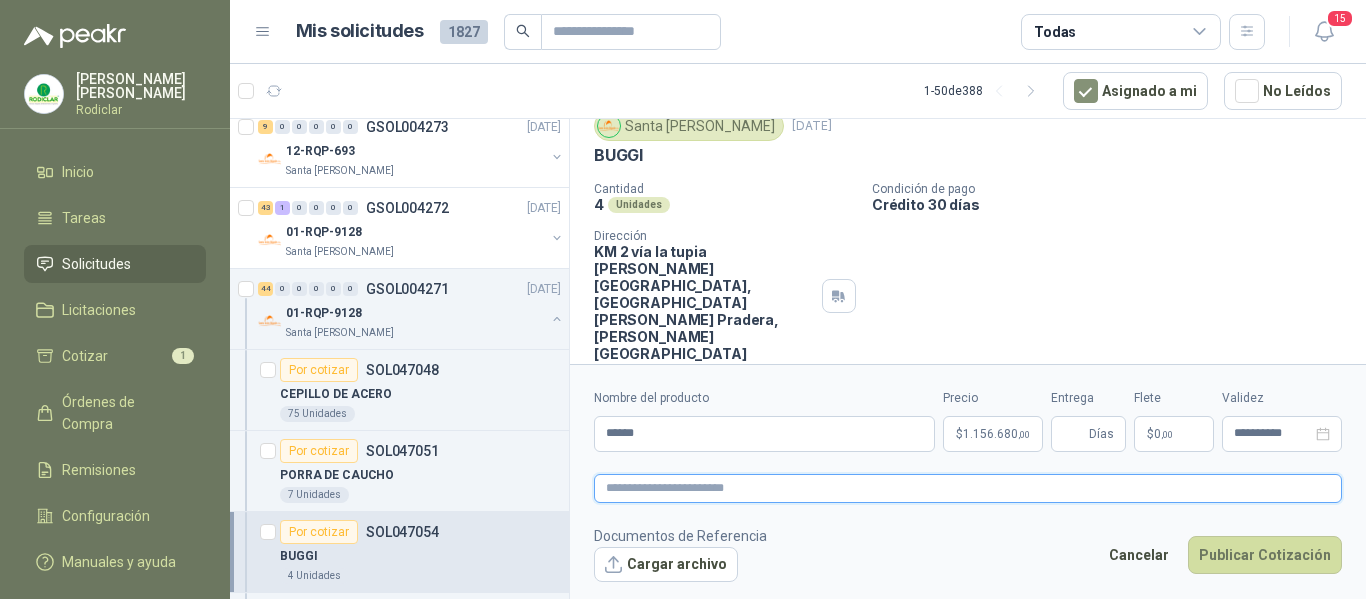 click at bounding box center (968, 488) 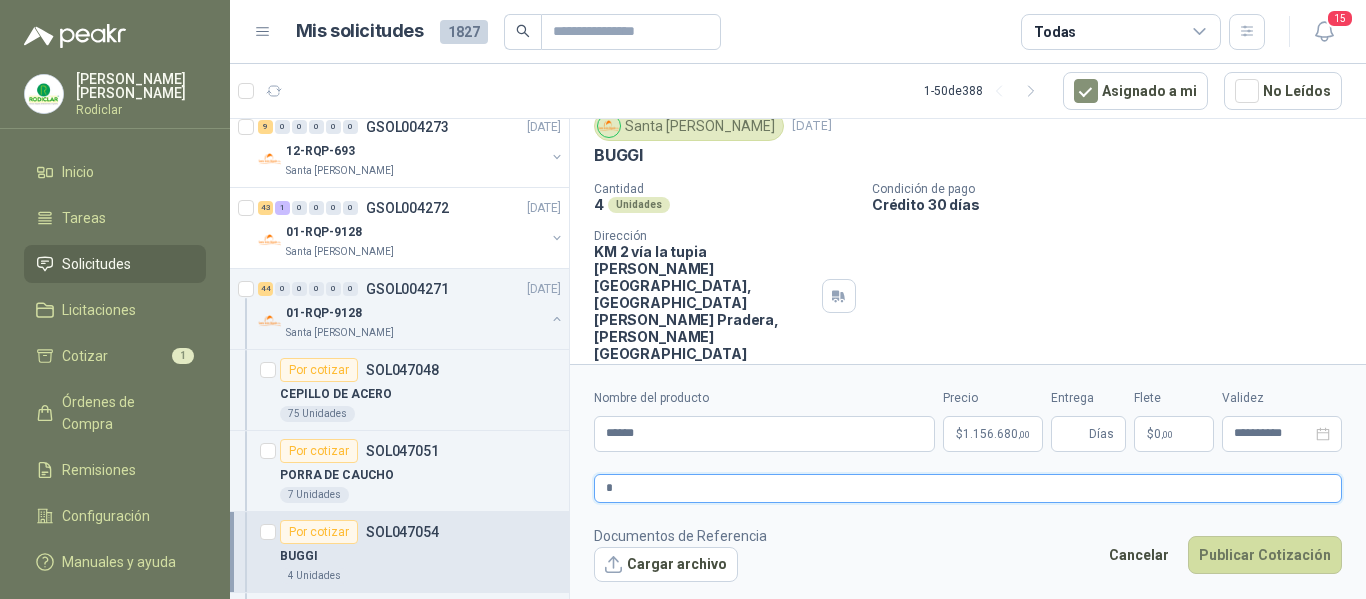 type 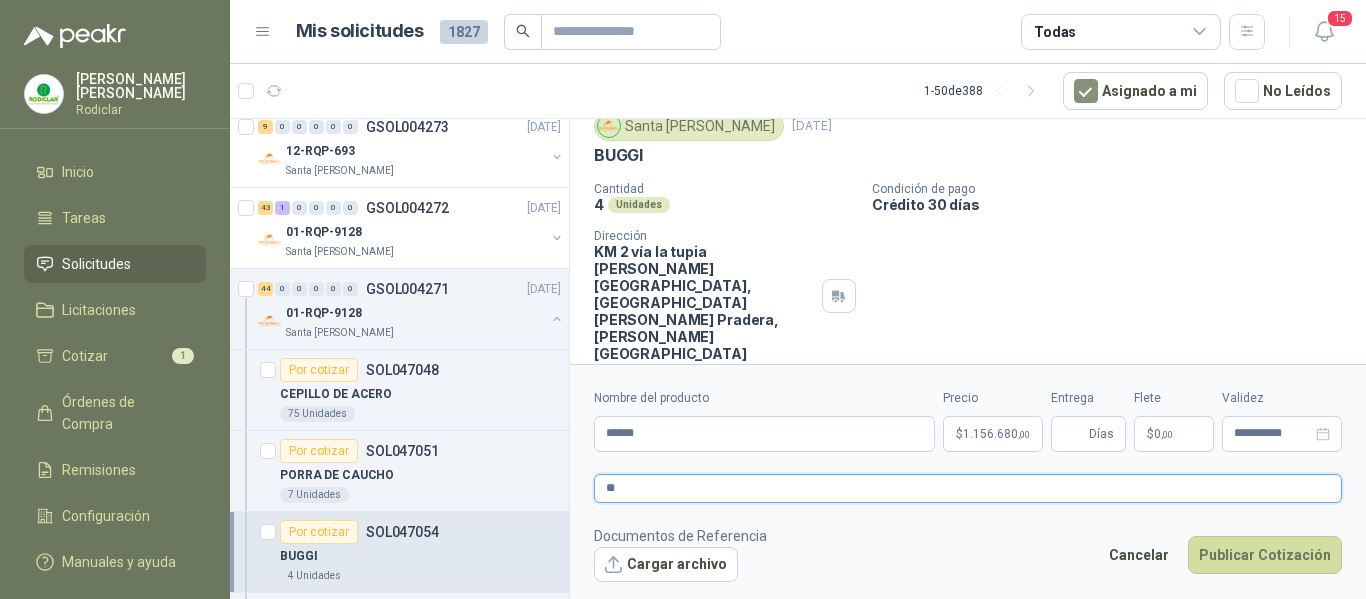 type 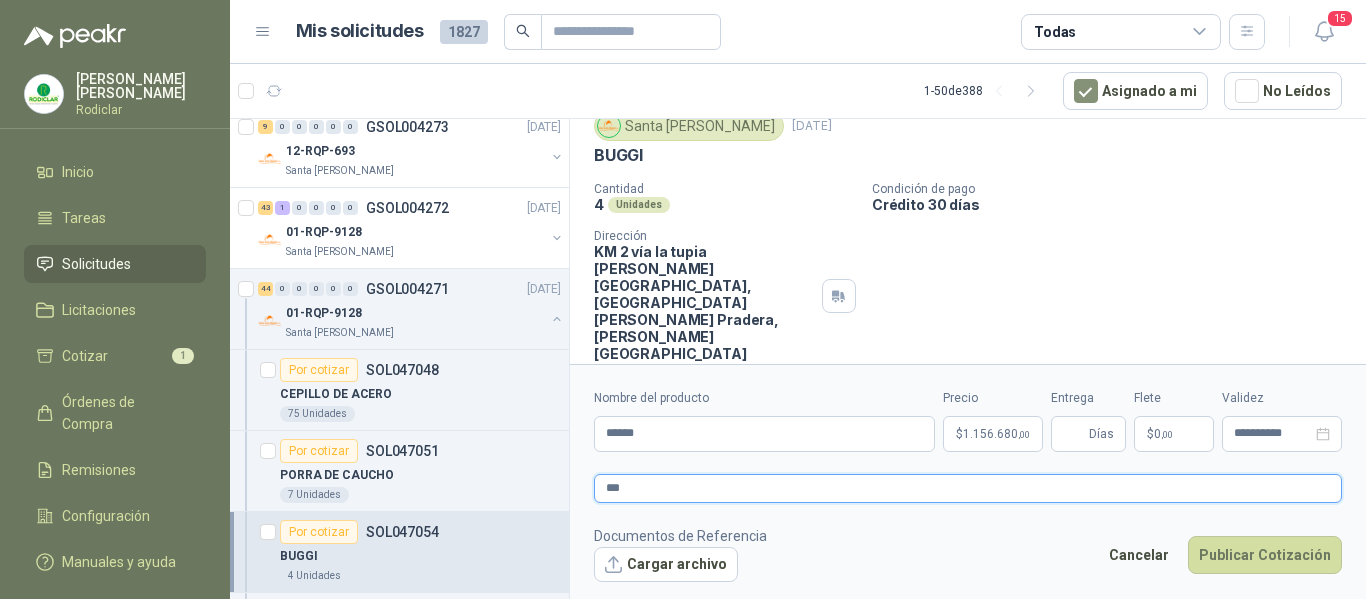 type 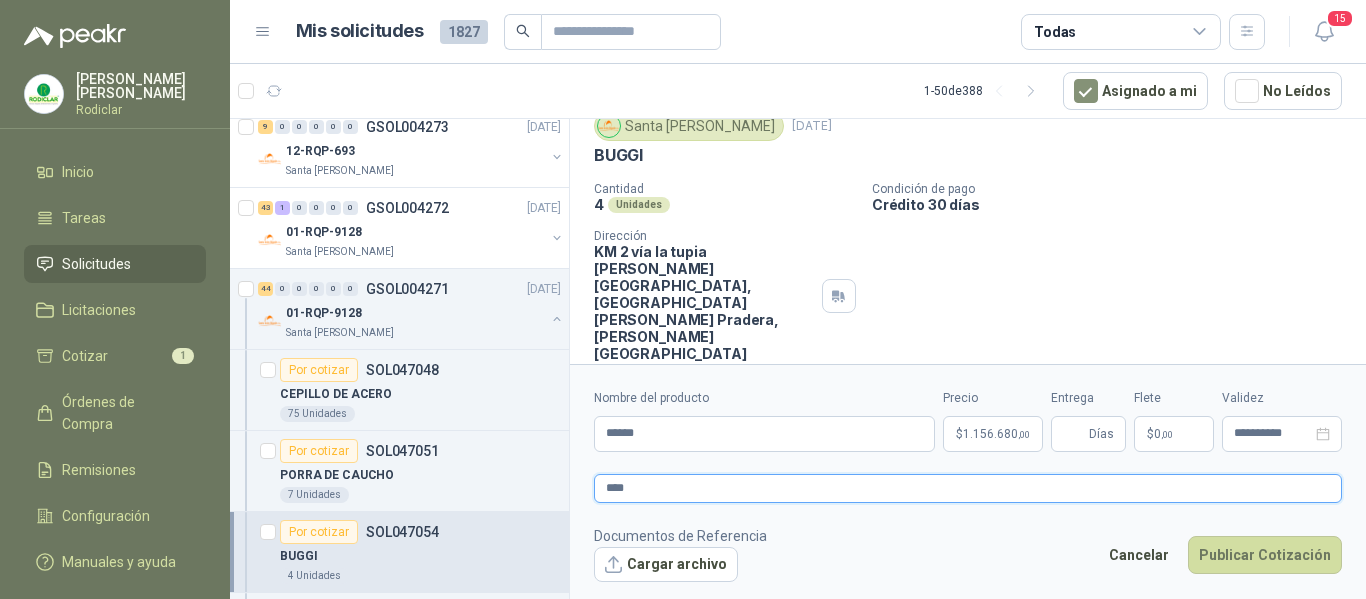 type 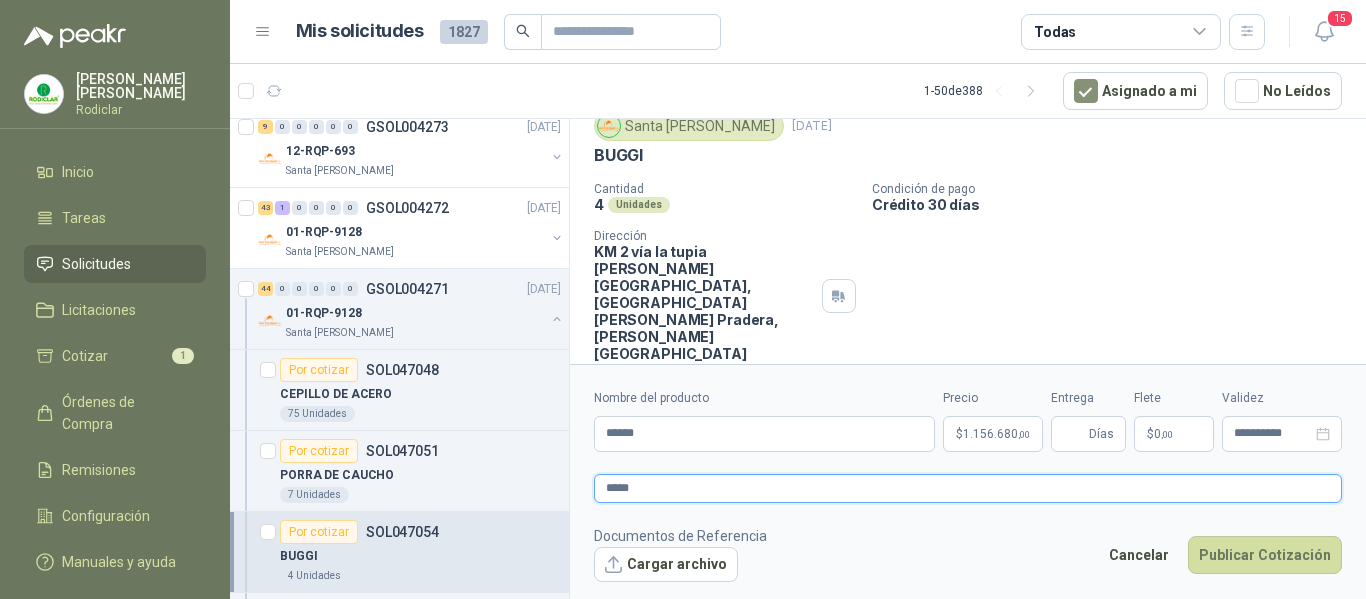 type 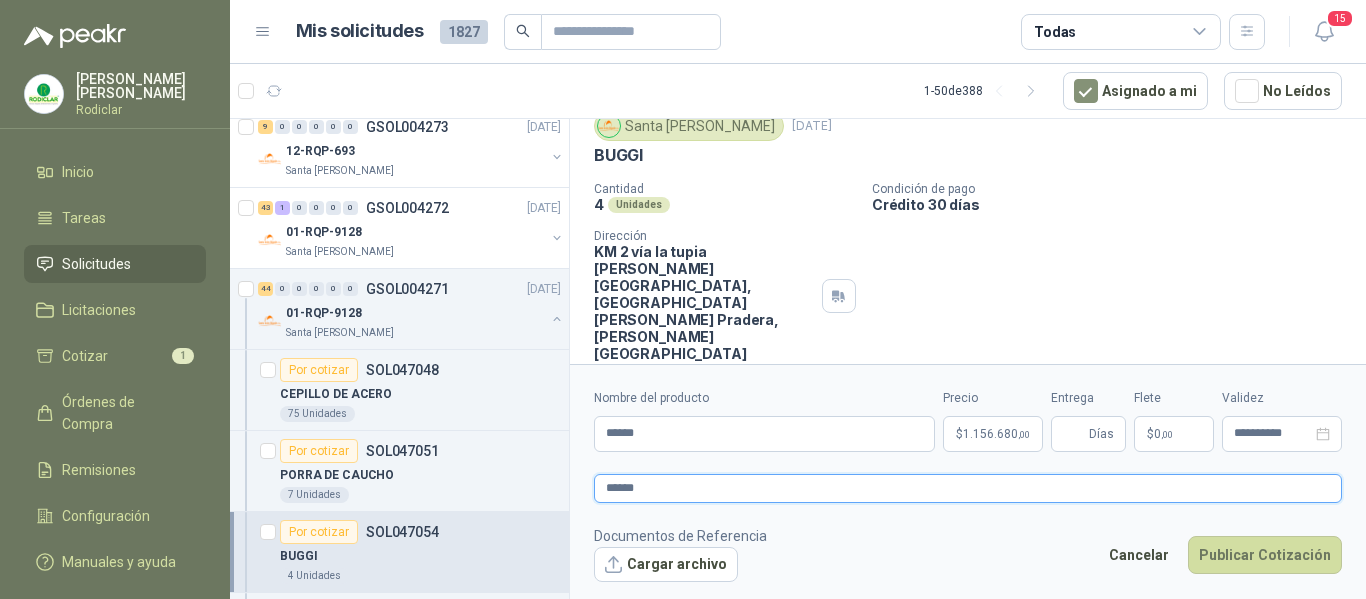 type 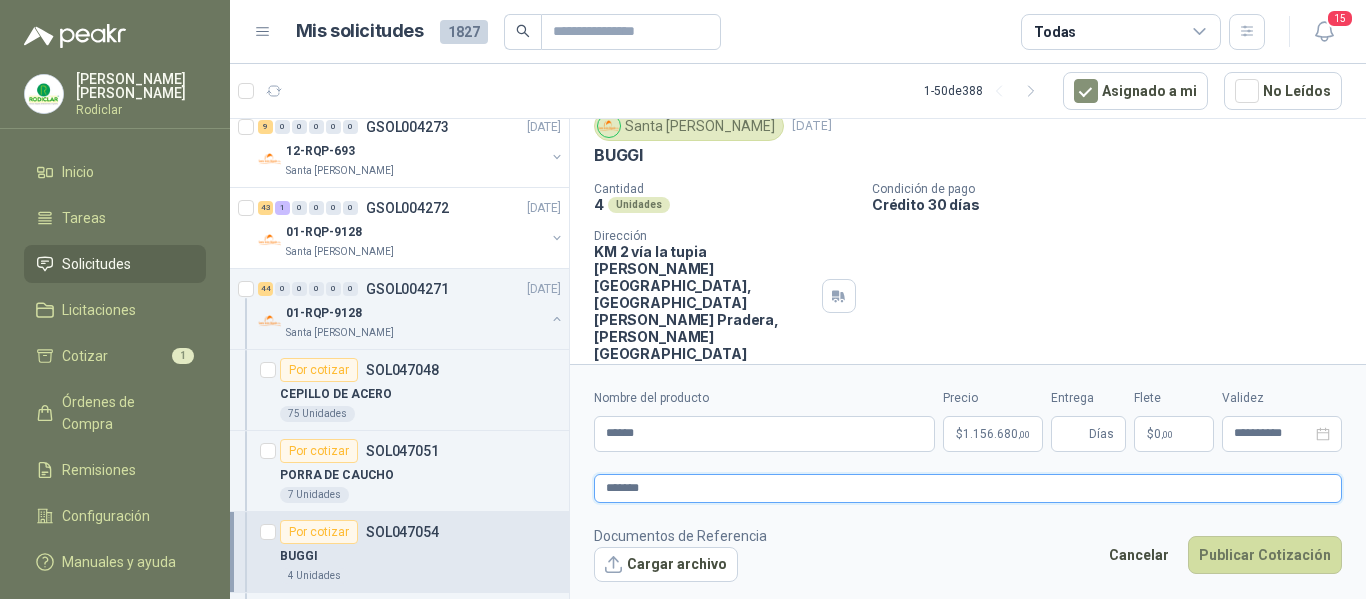 type 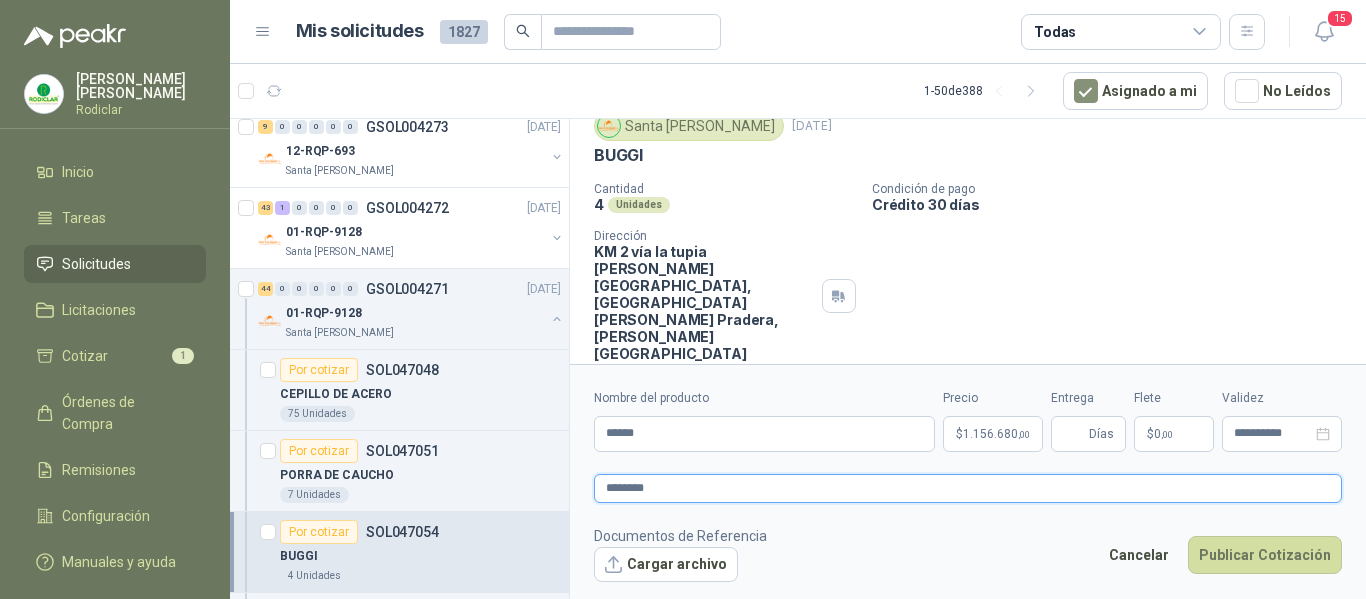 type 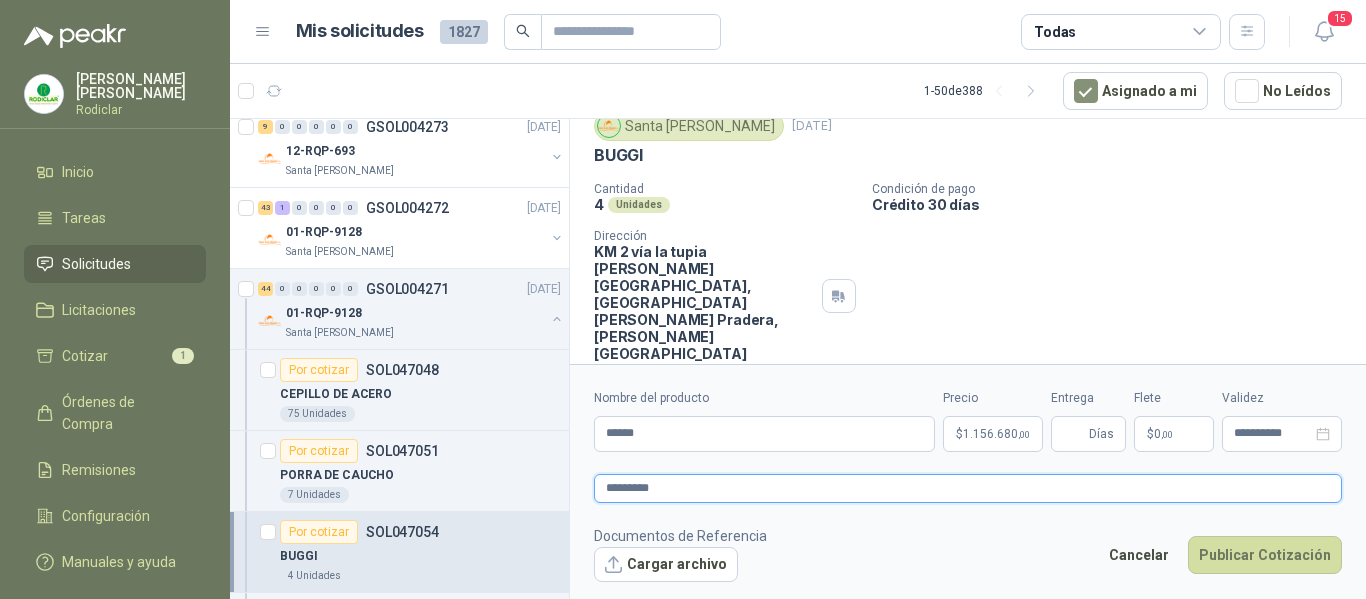 type 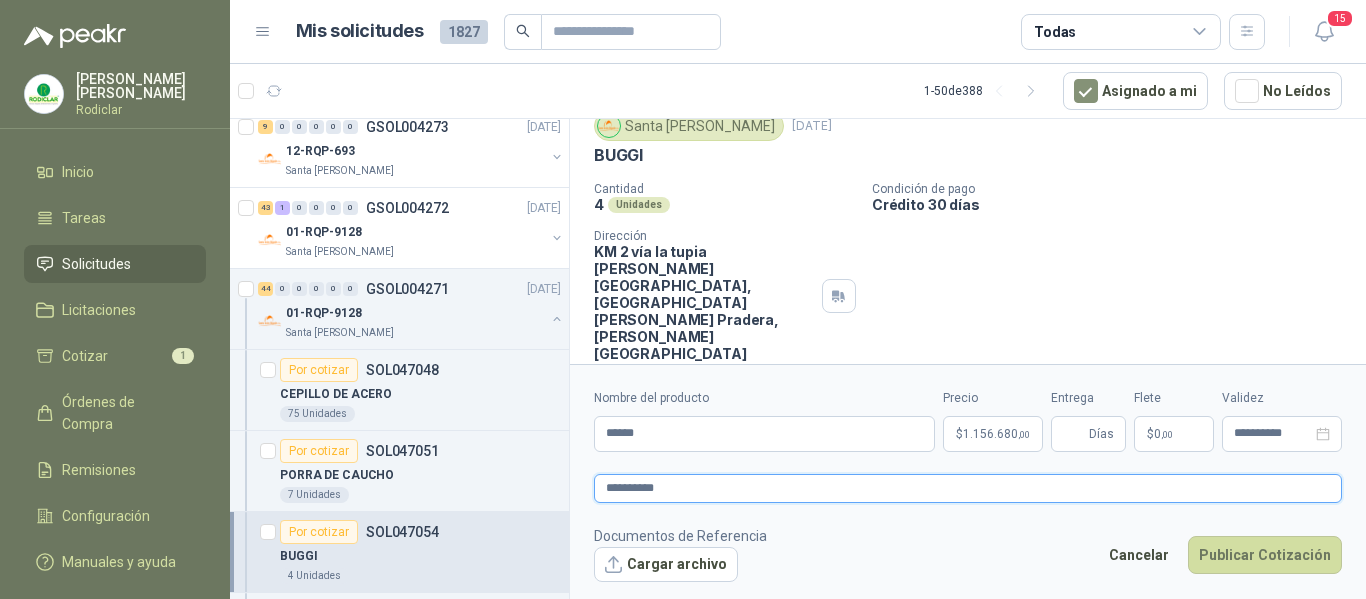 type 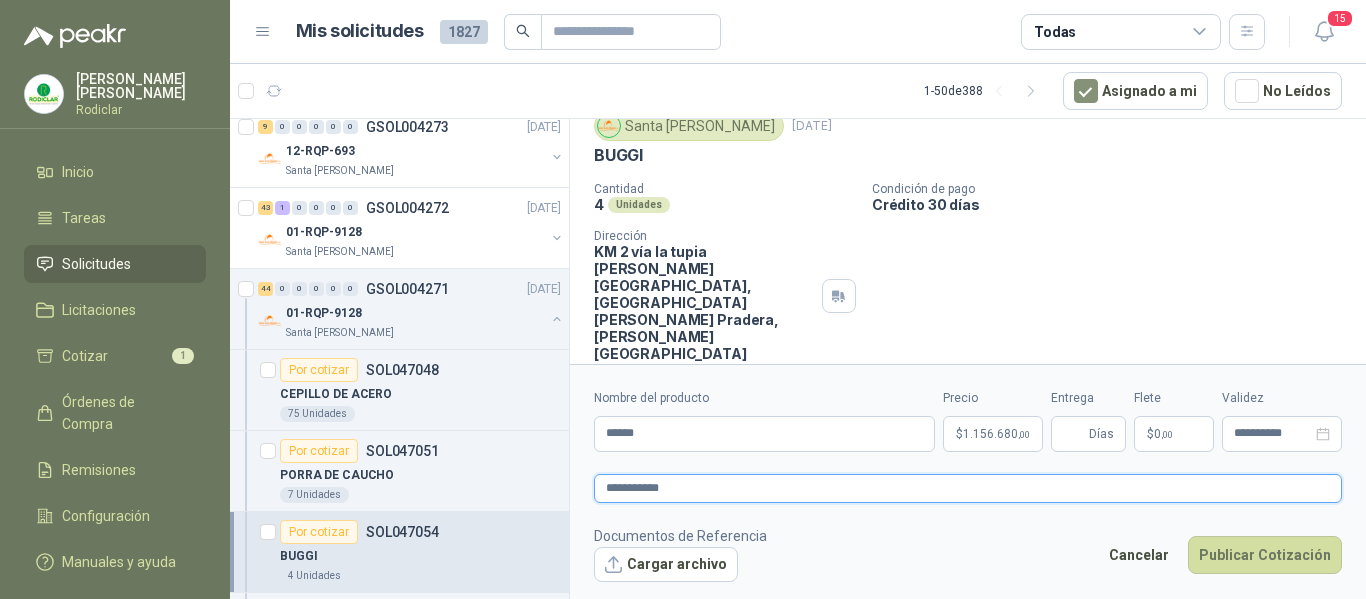 type 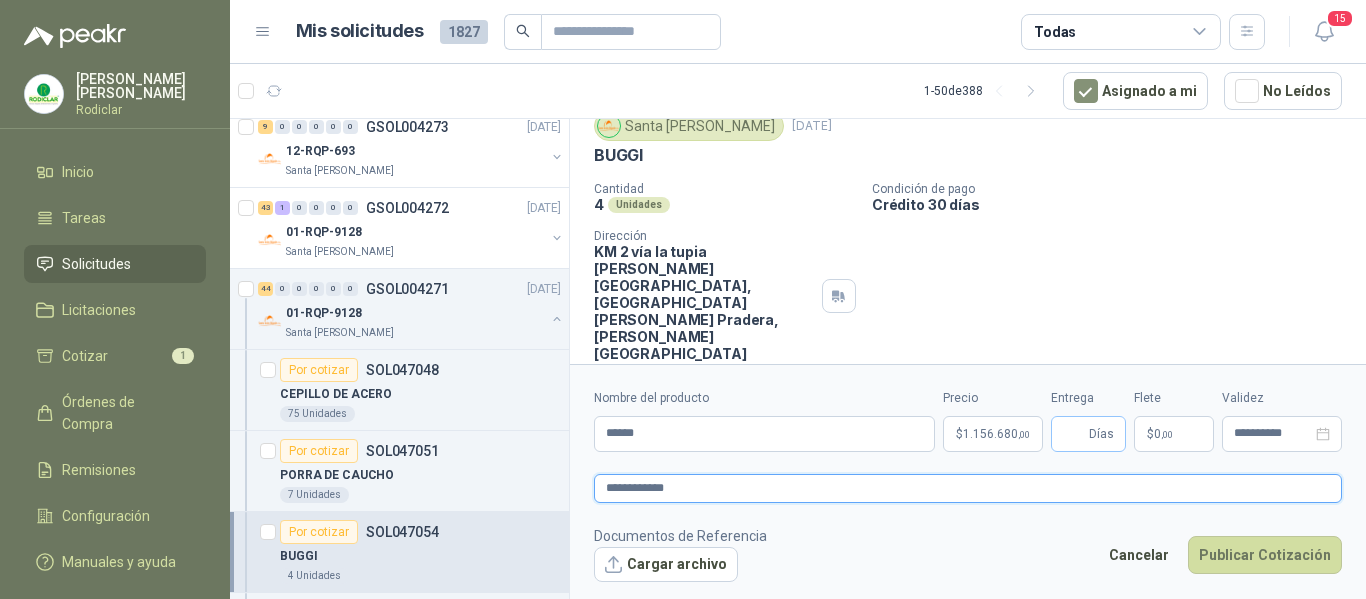 type on "**********" 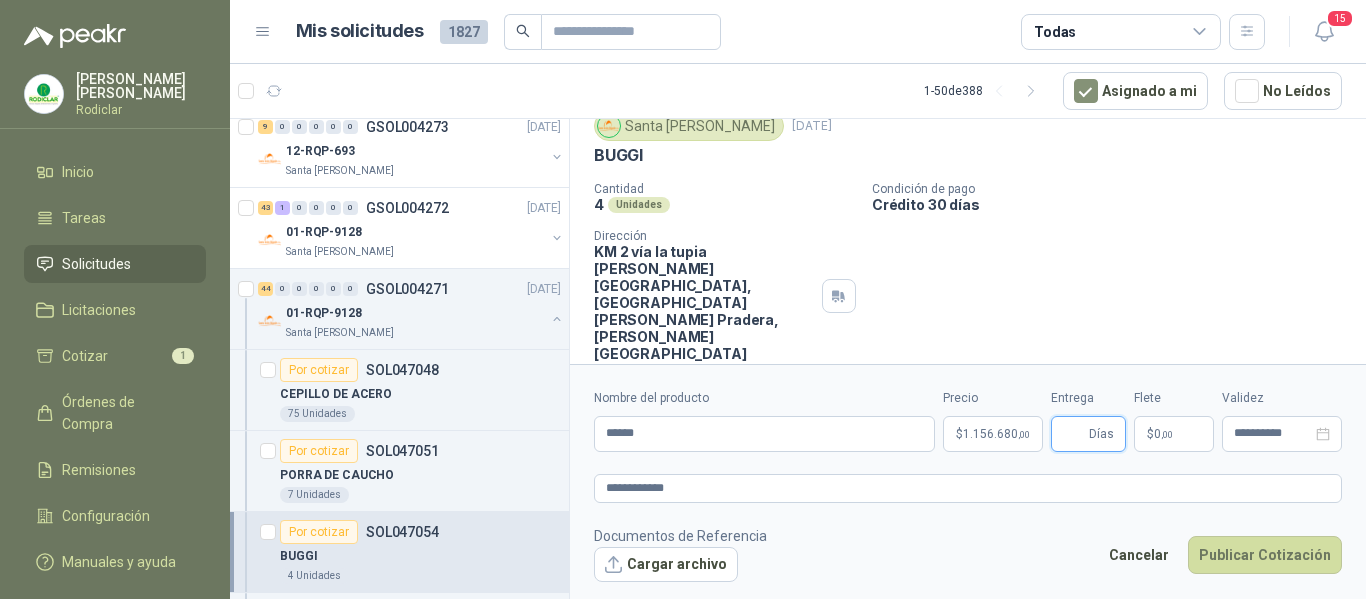 click on "Entrega" at bounding box center [1074, 434] 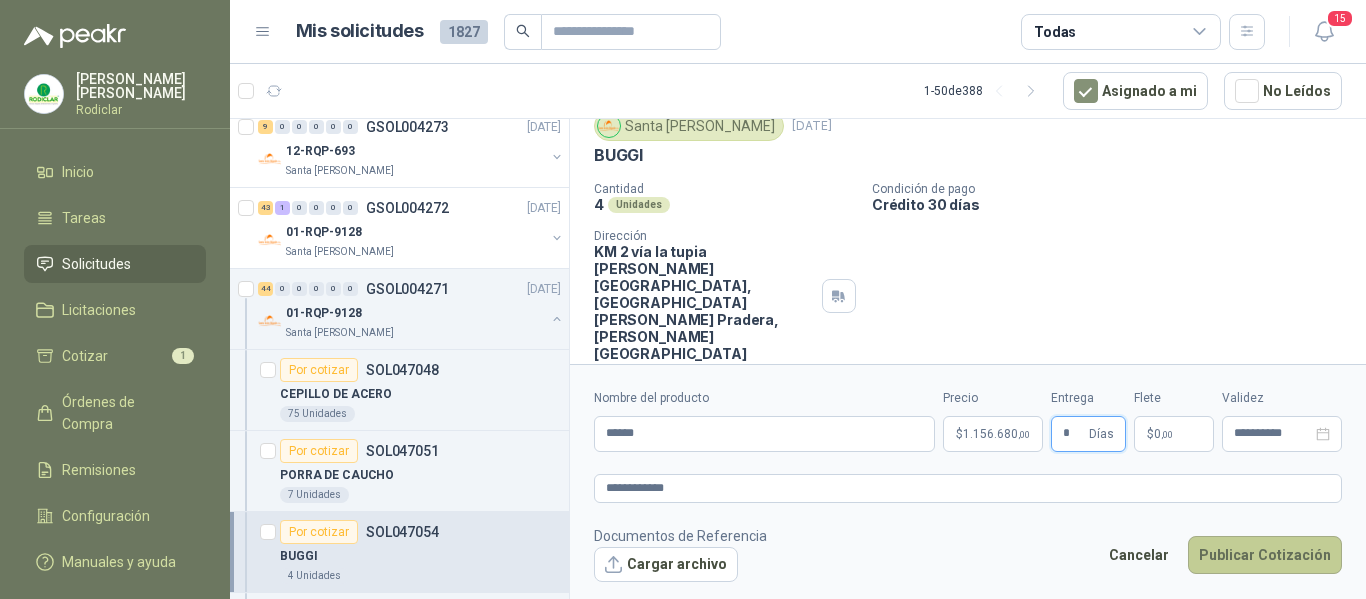 type on "*" 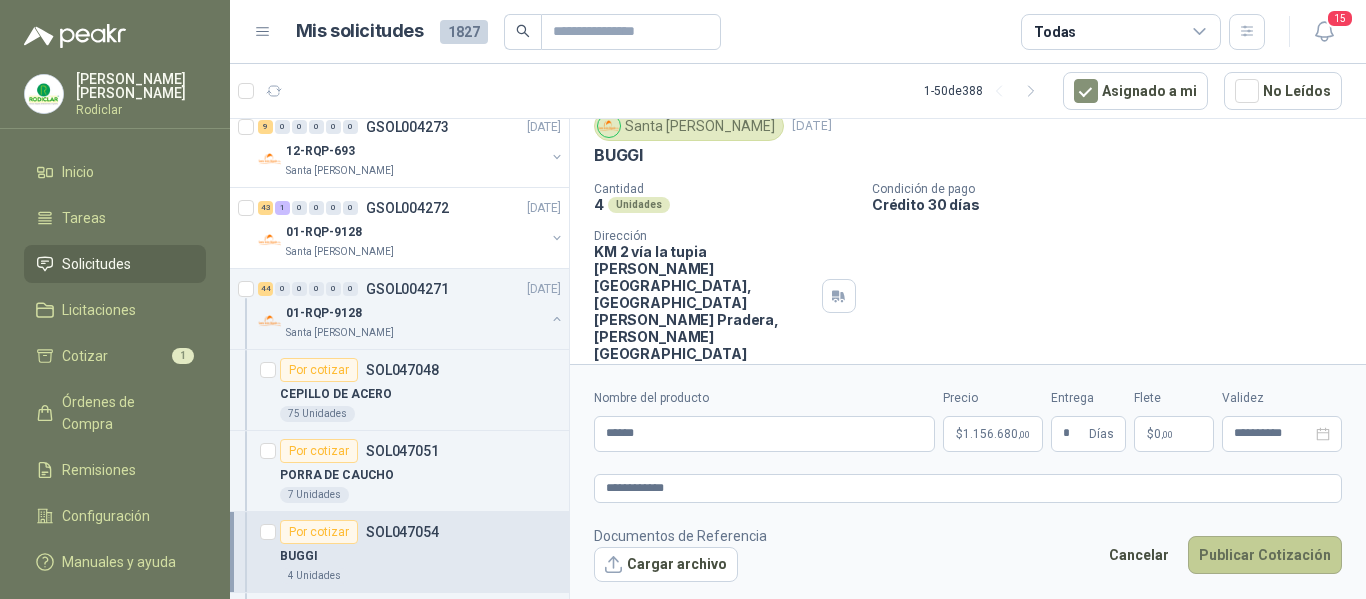 click on "Publicar Cotización" at bounding box center [1265, 555] 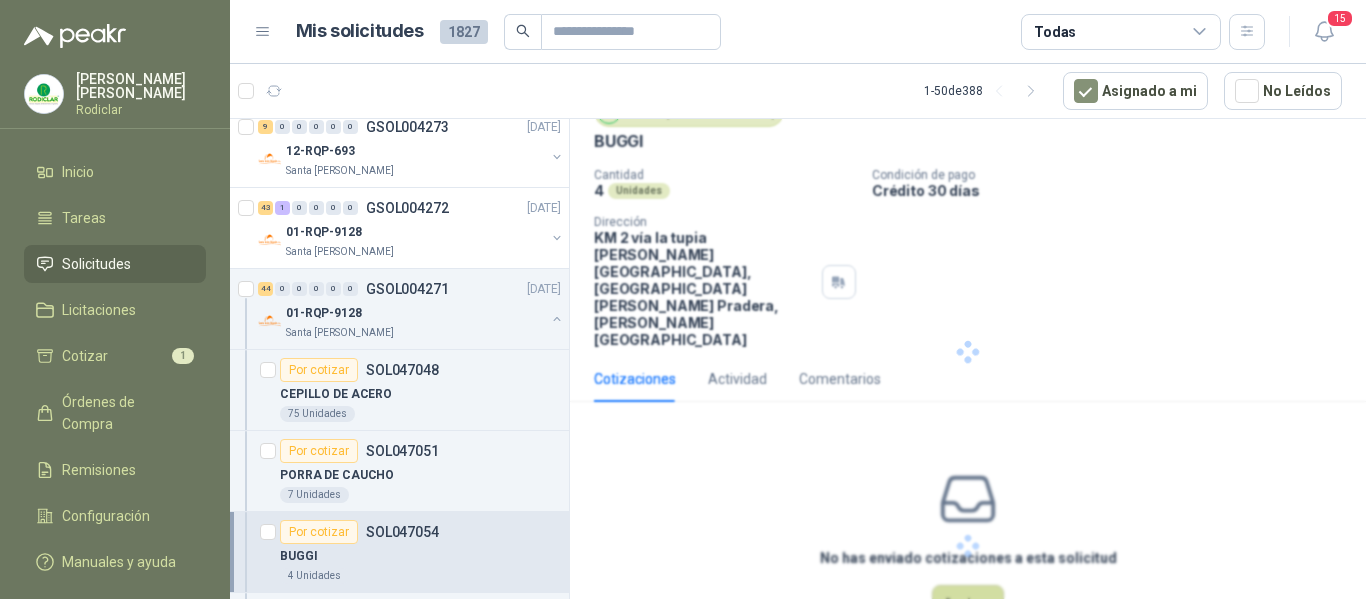 scroll, scrollTop: 0, scrollLeft: 0, axis: both 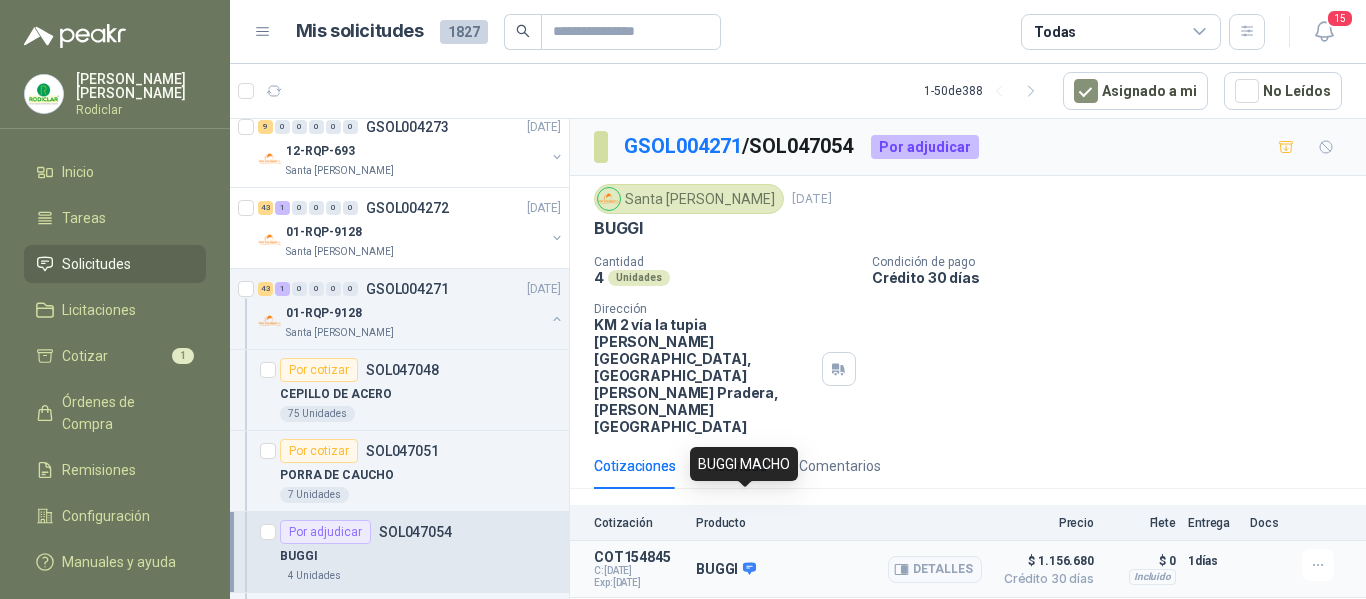 click 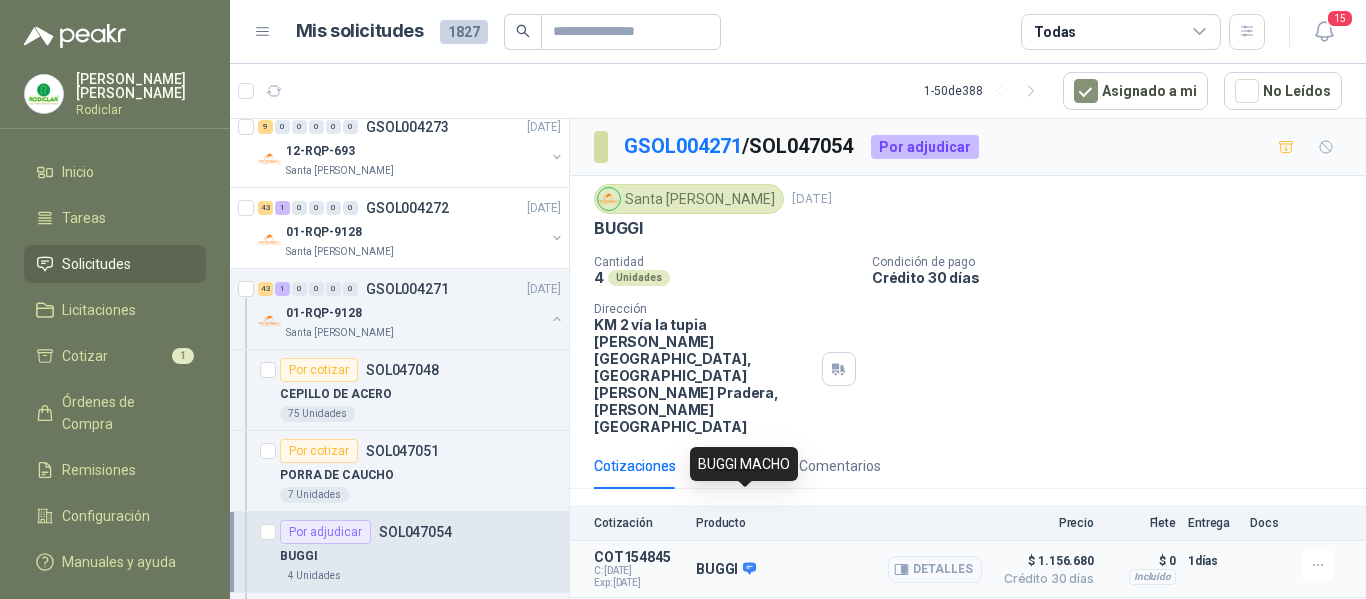click 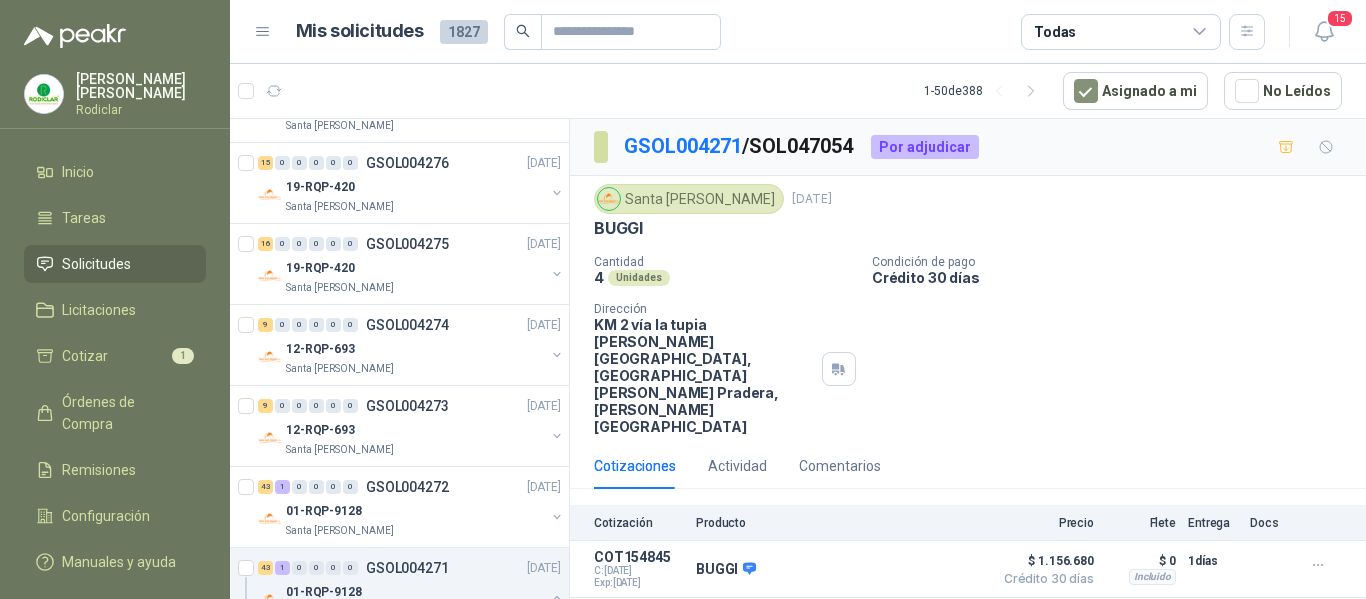 scroll, scrollTop: 300, scrollLeft: 0, axis: vertical 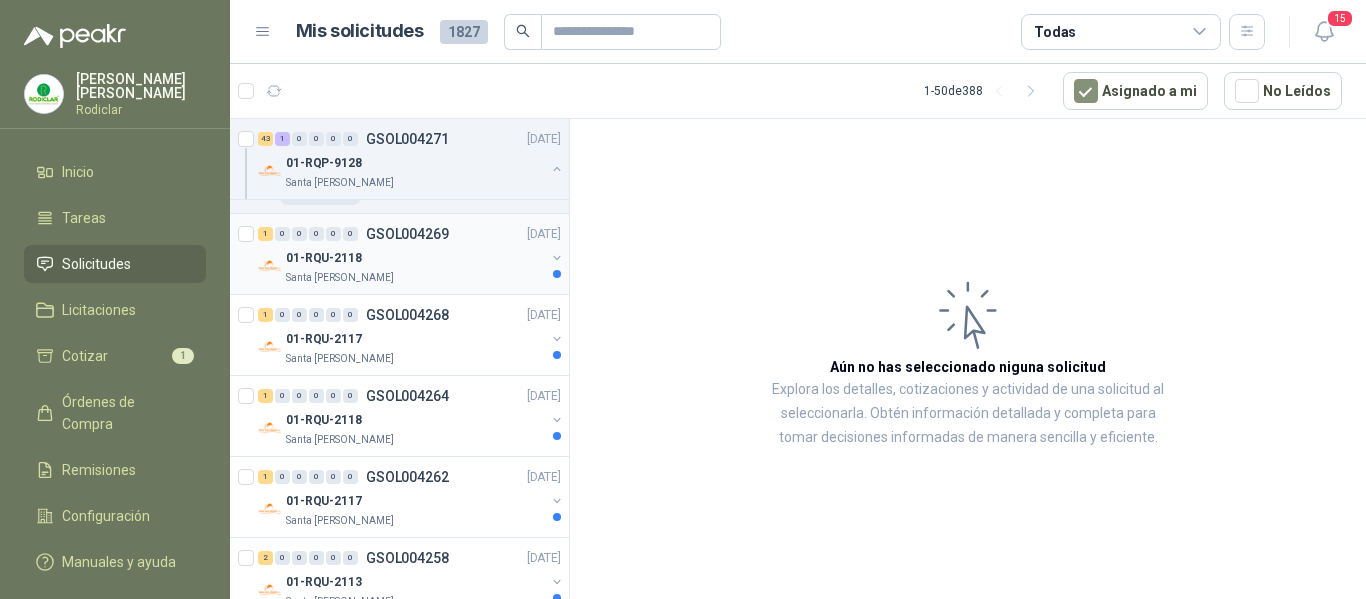 click on "01-RQU-2118" at bounding box center [415, 258] 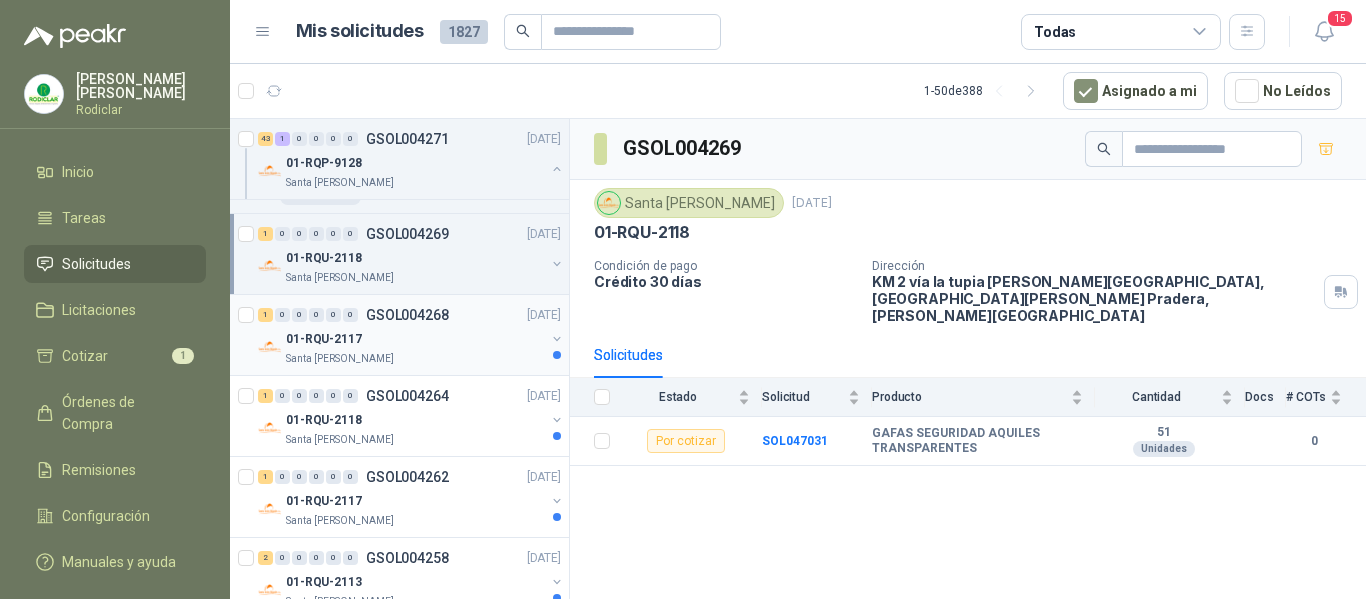 click on "1   0   0   0   0   0   GSOL004268 [DATE]" at bounding box center [411, 315] 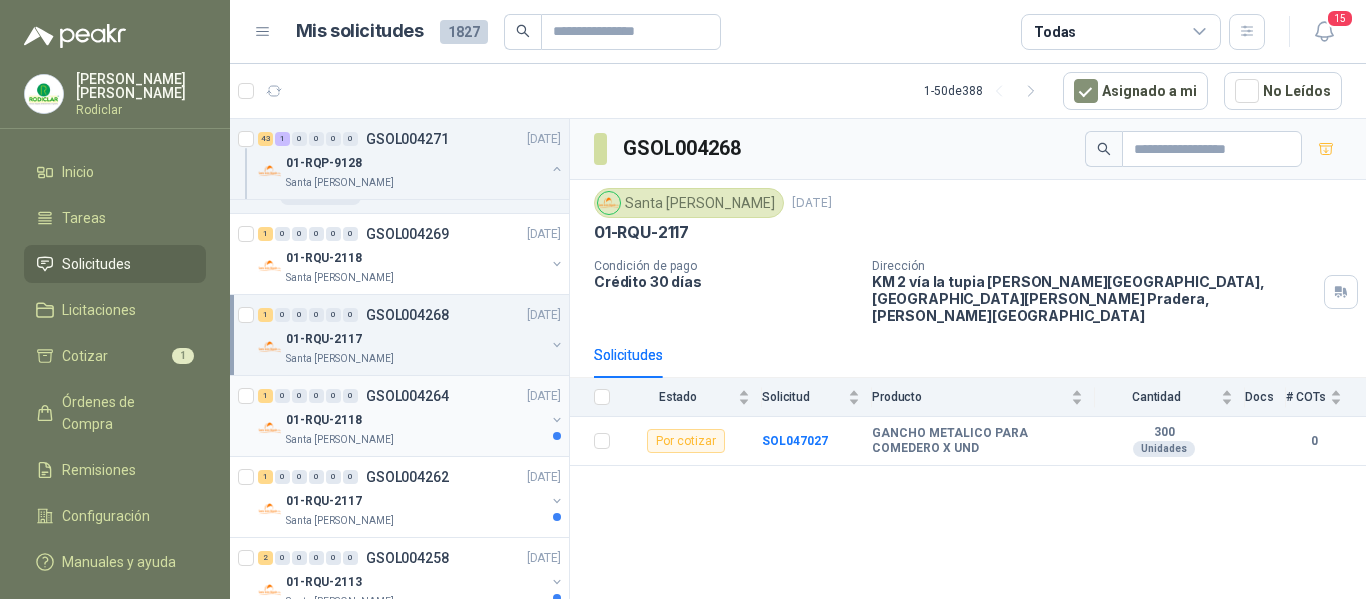 click on "1   0   0   0   0   0   GSOL004264 [DATE]" at bounding box center [411, 396] 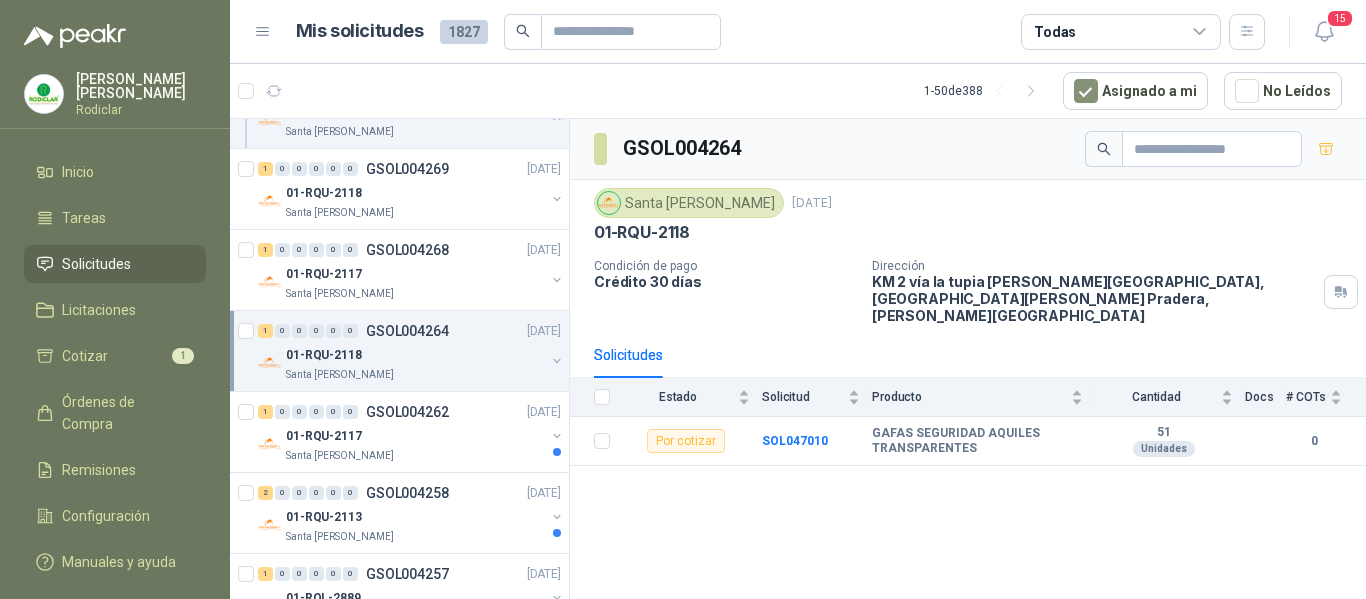scroll, scrollTop: 4400, scrollLeft: 0, axis: vertical 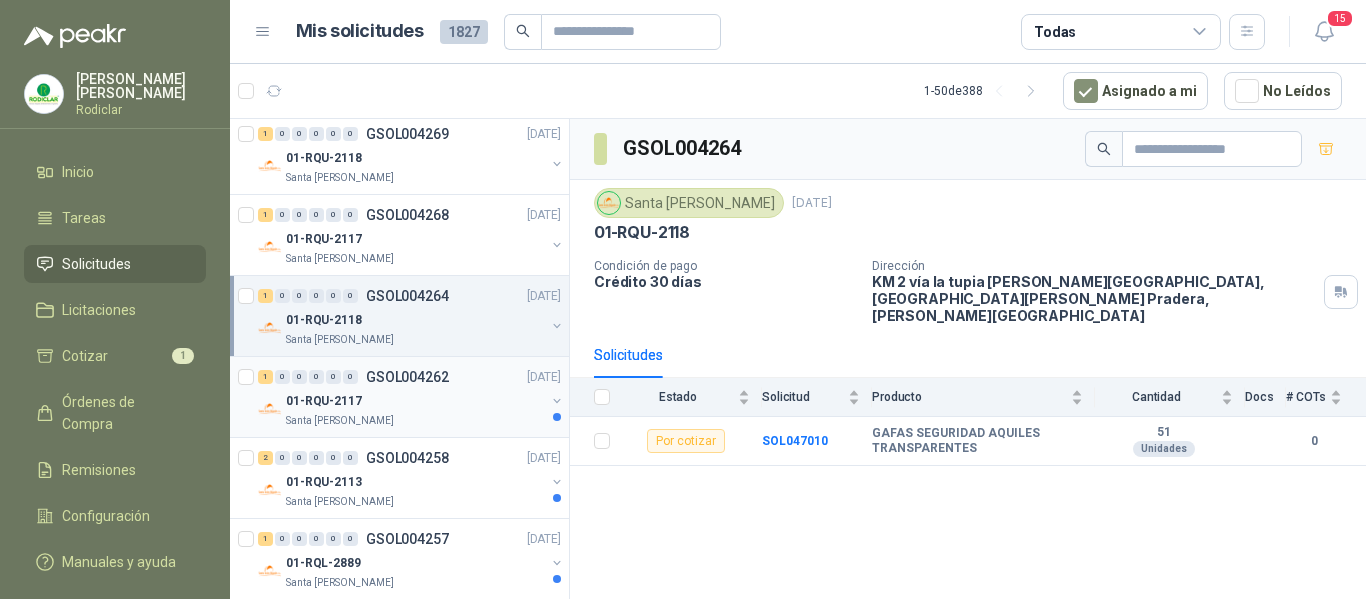 click on "01-RQU-2117" at bounding box center [415, 401] 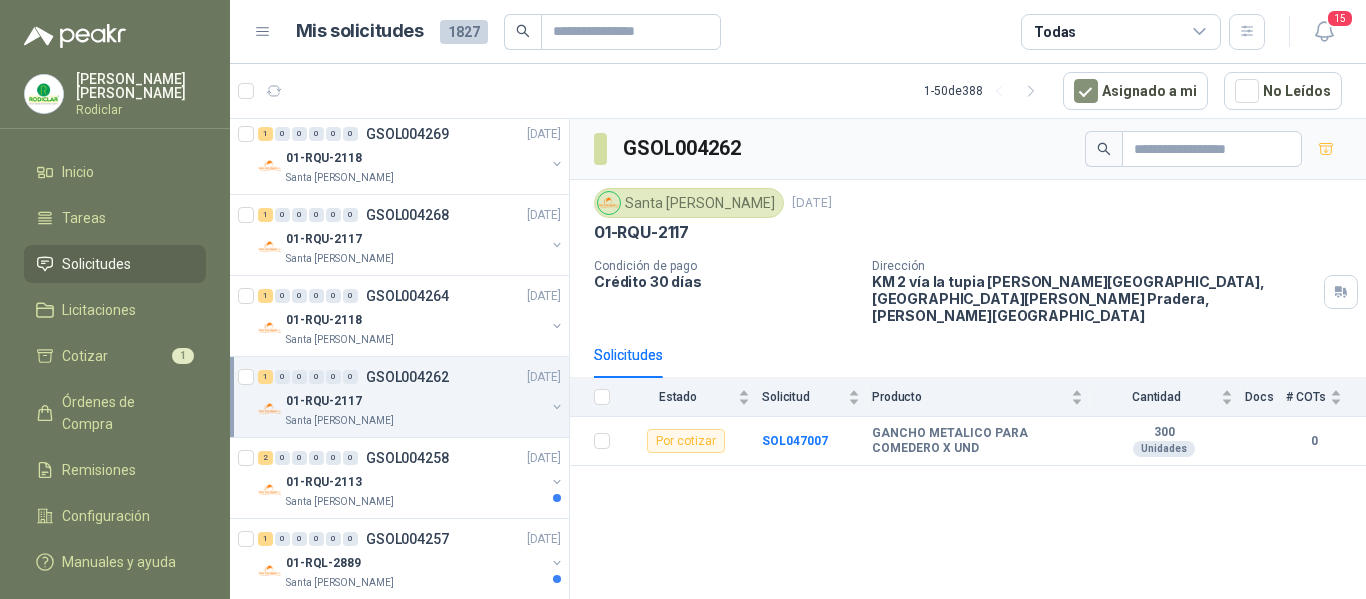 scroll, scrollTop: 4500, scrollLeft: 0, axis: vertical 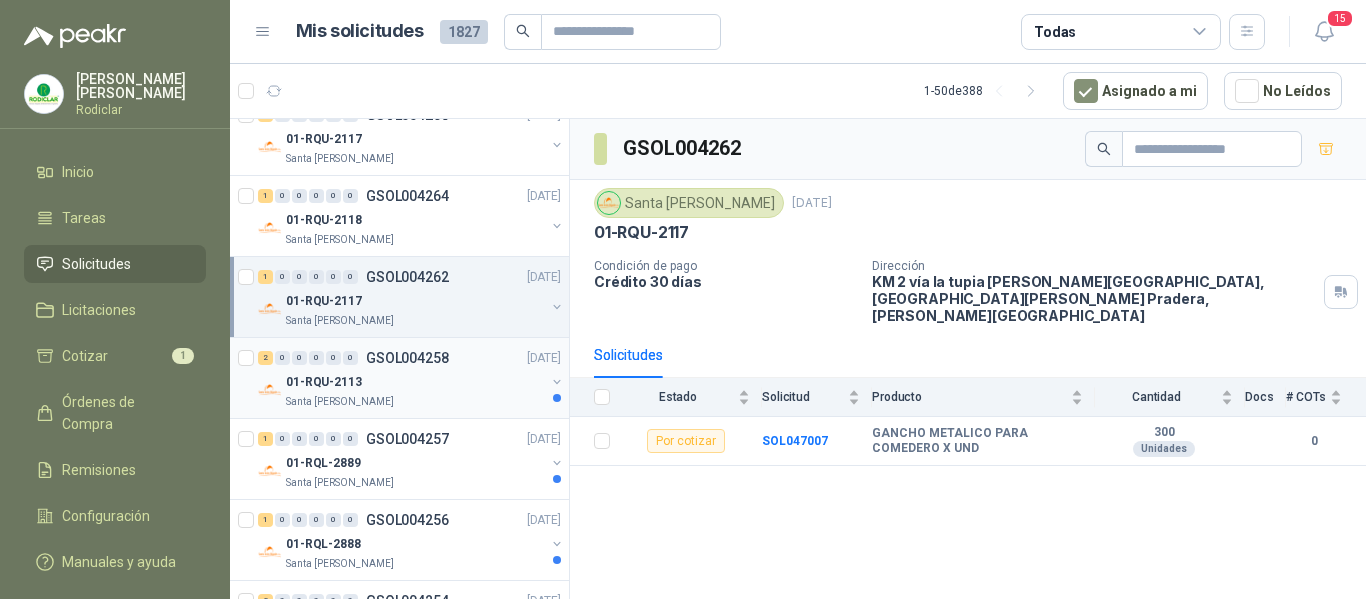 click on "01-RQU-2113" at bounding box center (415, 382) 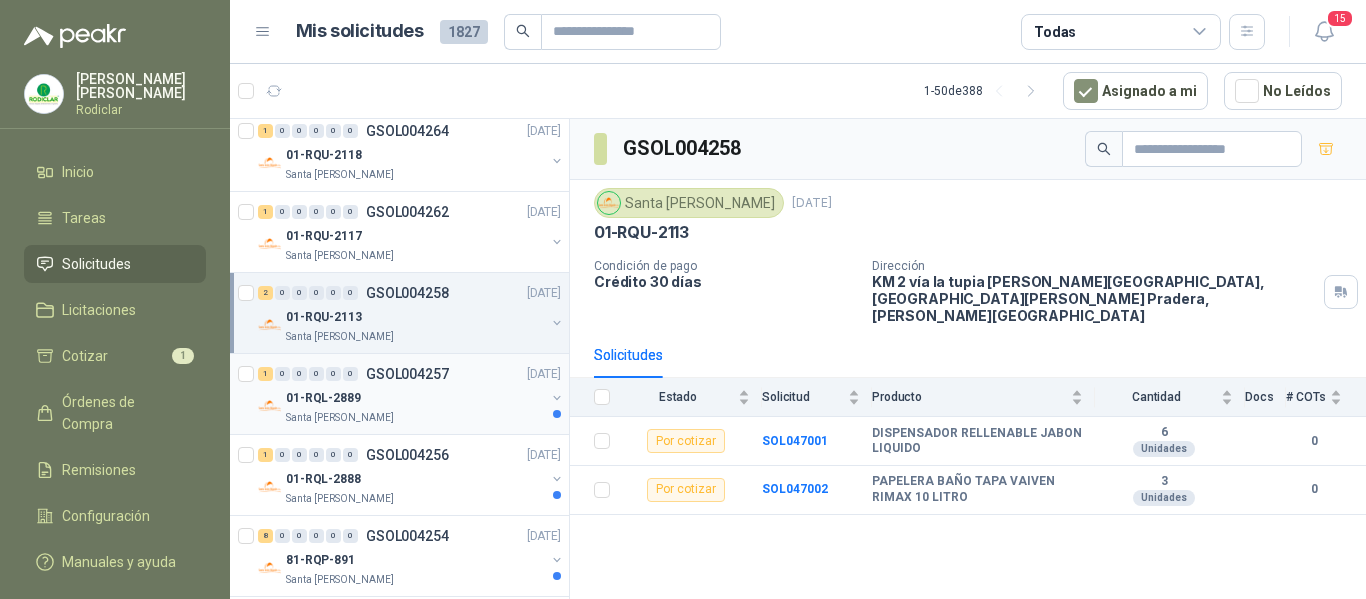 scroll, scrollTop: 4600, scrollLeft: 0, axis: vertical 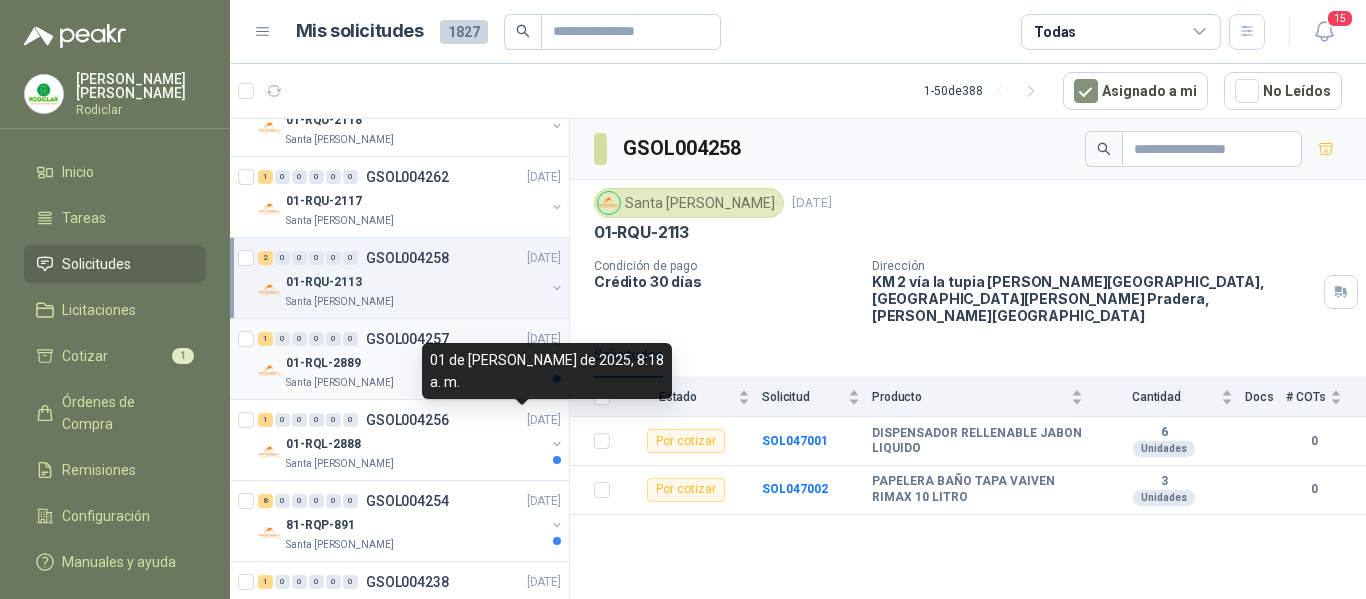 click on "01-RQL-2889" at bounding box center [415, 363] 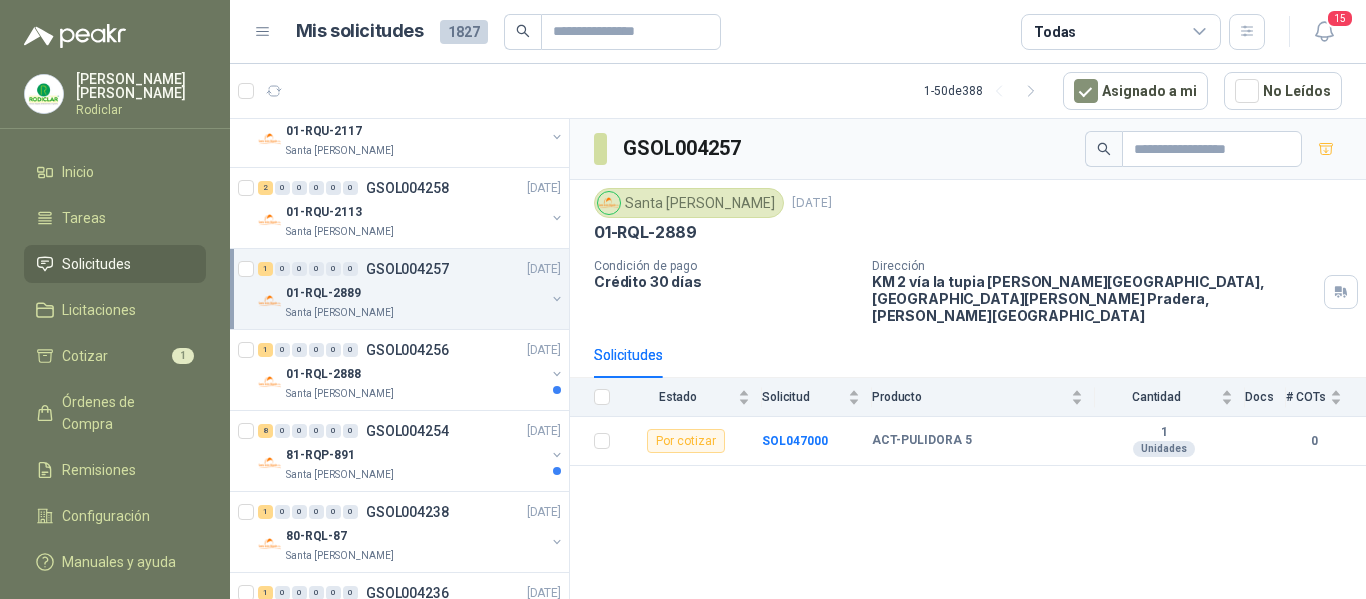 scroll, scrollTop: 4700, scrollLeft: 0, axis: vertical 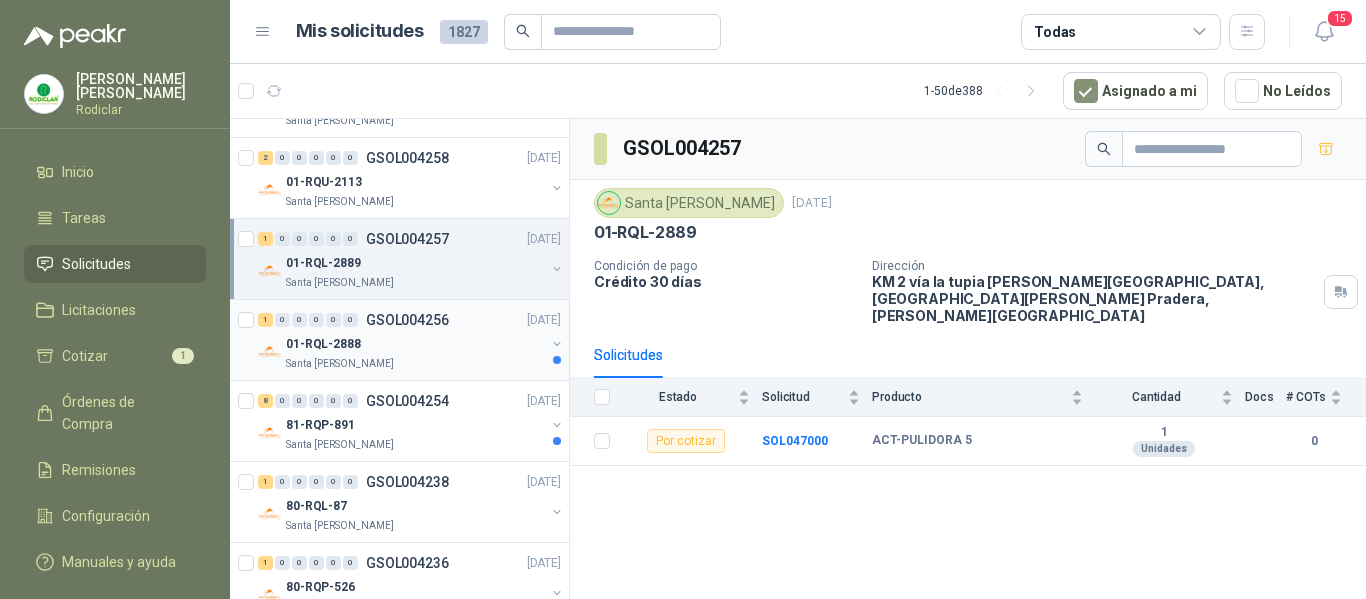 click on "01-RQL-2888" at bounding box center [415, 344] 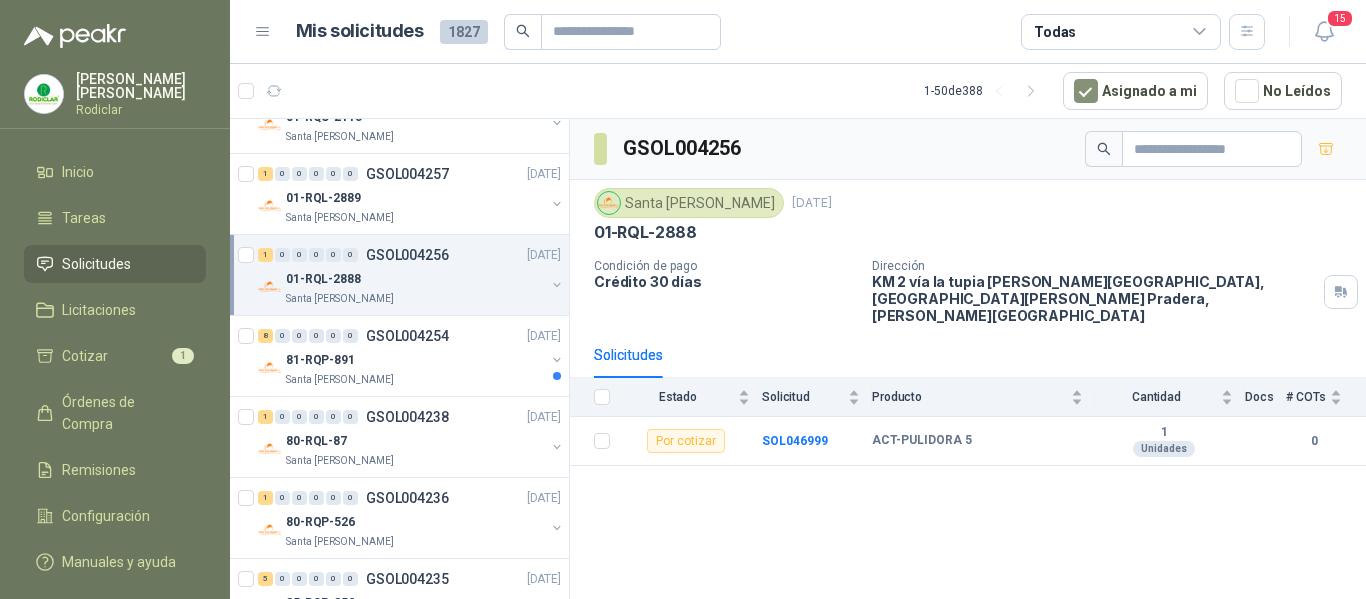 scroll, scrollTop: 4800, scrollLeft: 0, axis: vertical 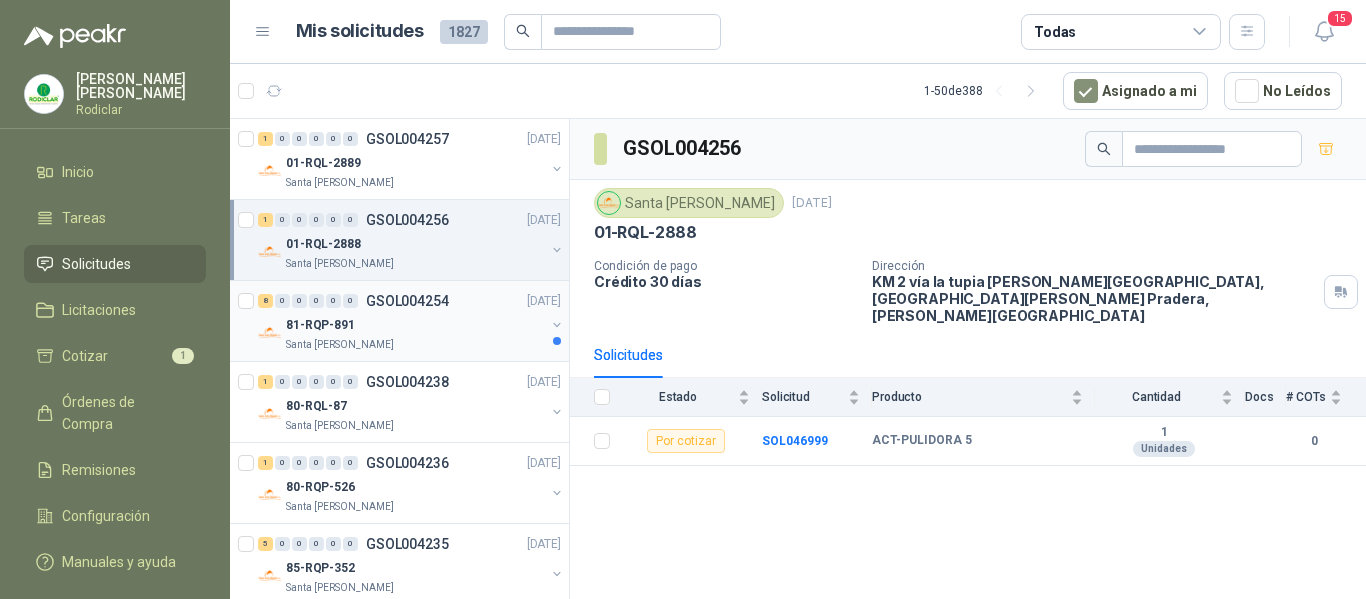 click on "81-RQP-891" at bounding box center (415, 325) 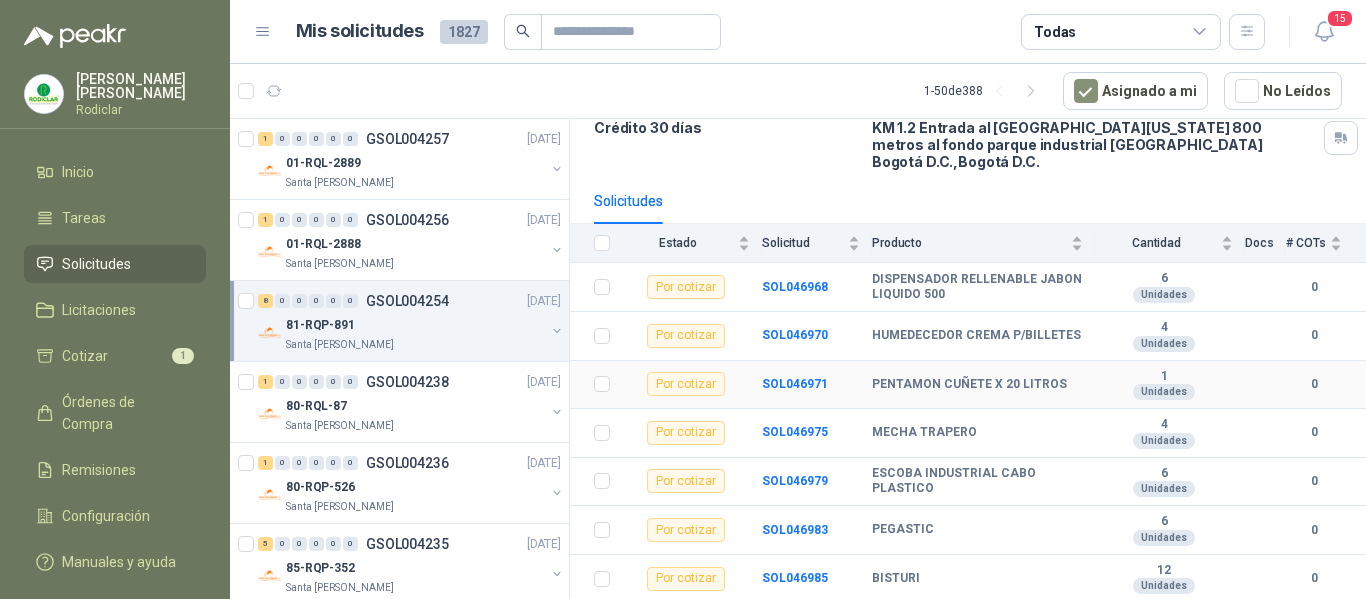scroll, scrollTop: 183, scrollLeft: 0, axis: vertical 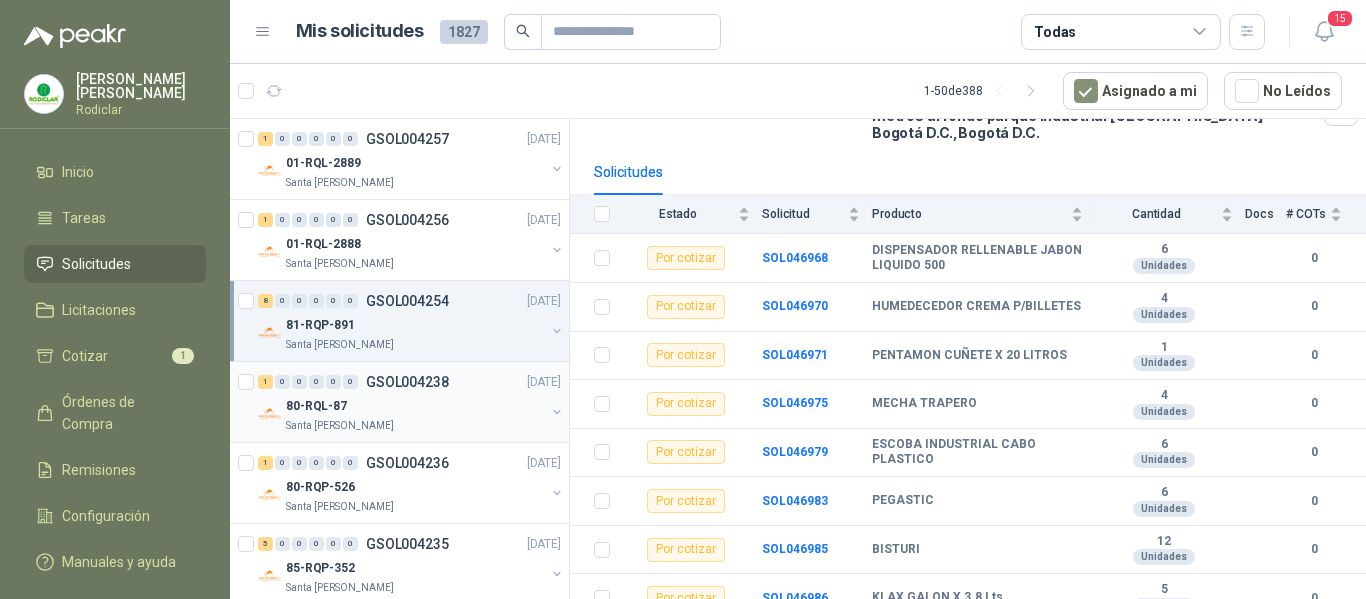 click on "80-RQL-87" at bounding box center (415, 406) 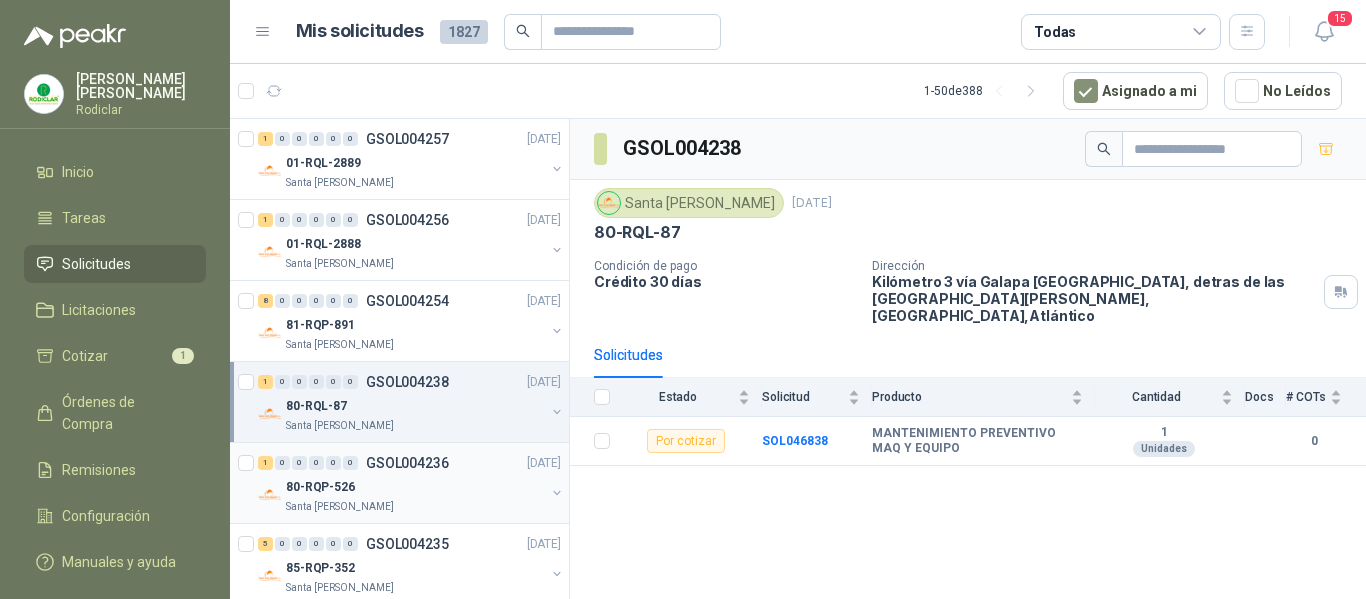 click on "80-RQP-526" at bounding box center (415, 487) 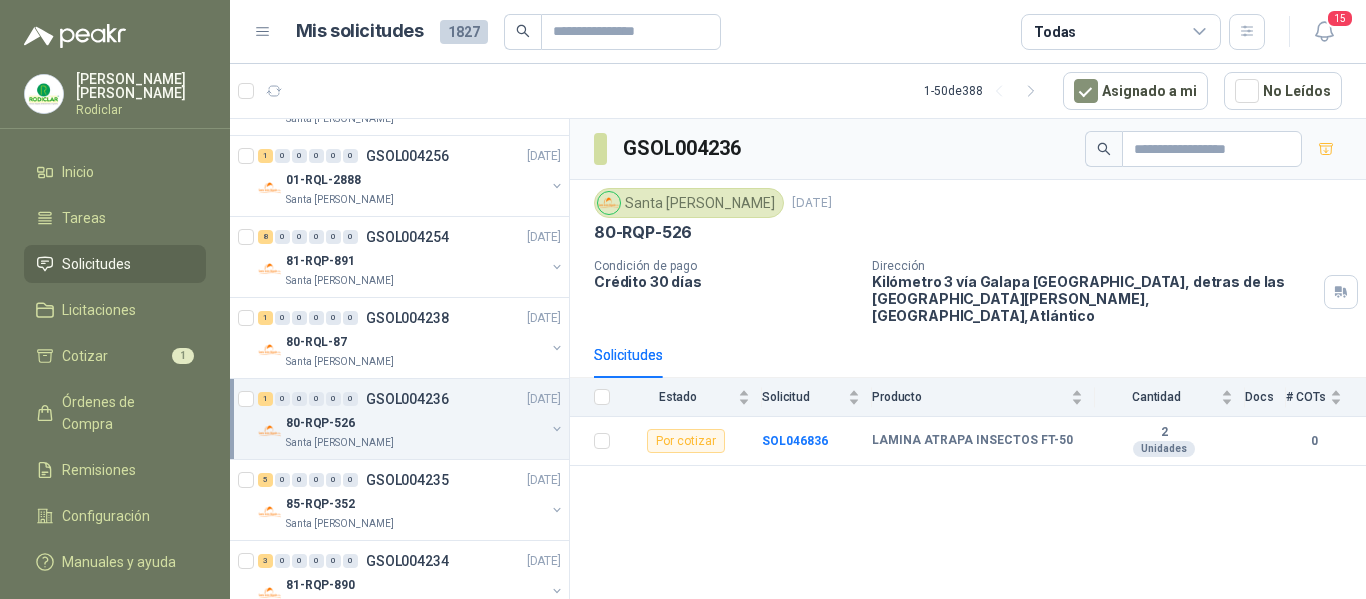 scroll, scrollTop: 4900, scrollLeft: 0, axis: vertical 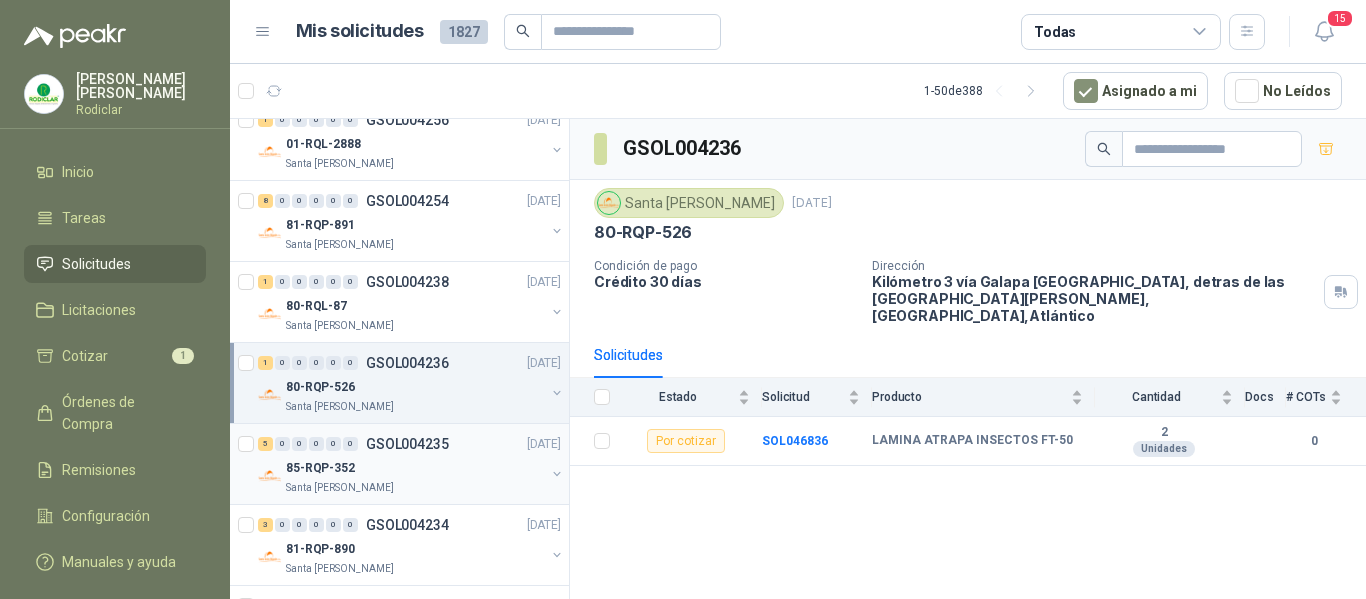 click on "85-RQP-352" at bounding box center (415, 468) 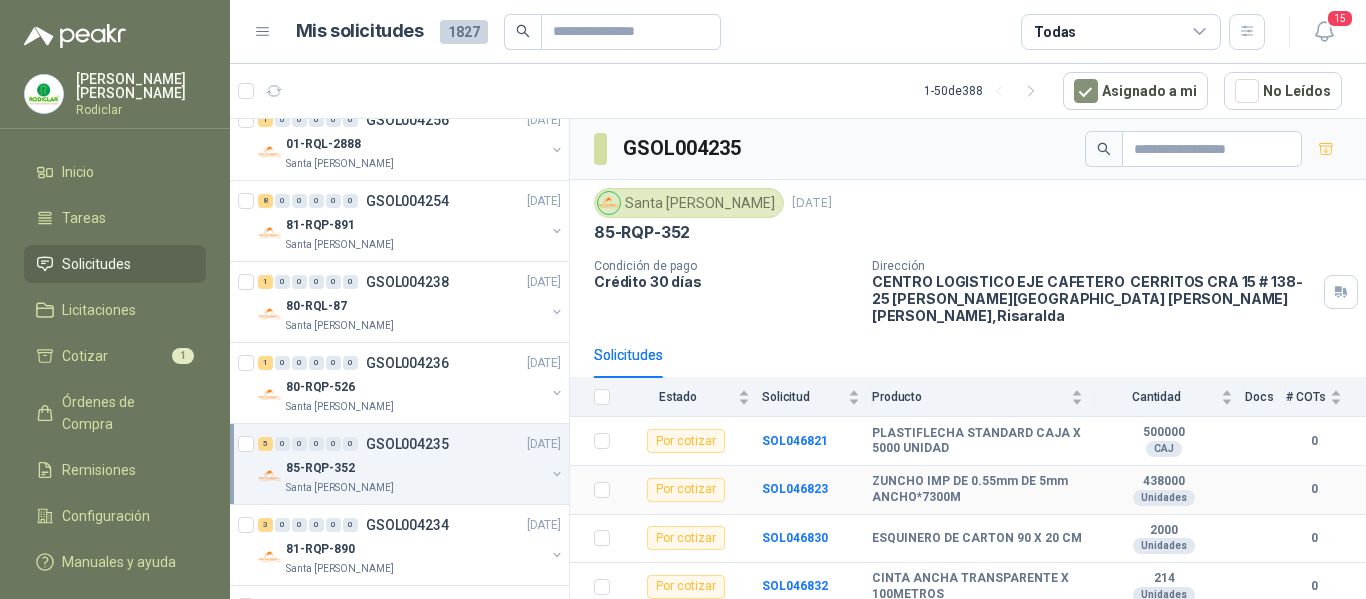 scroll, scrollTop: 37, scrollLeft: 0, axis: vertical 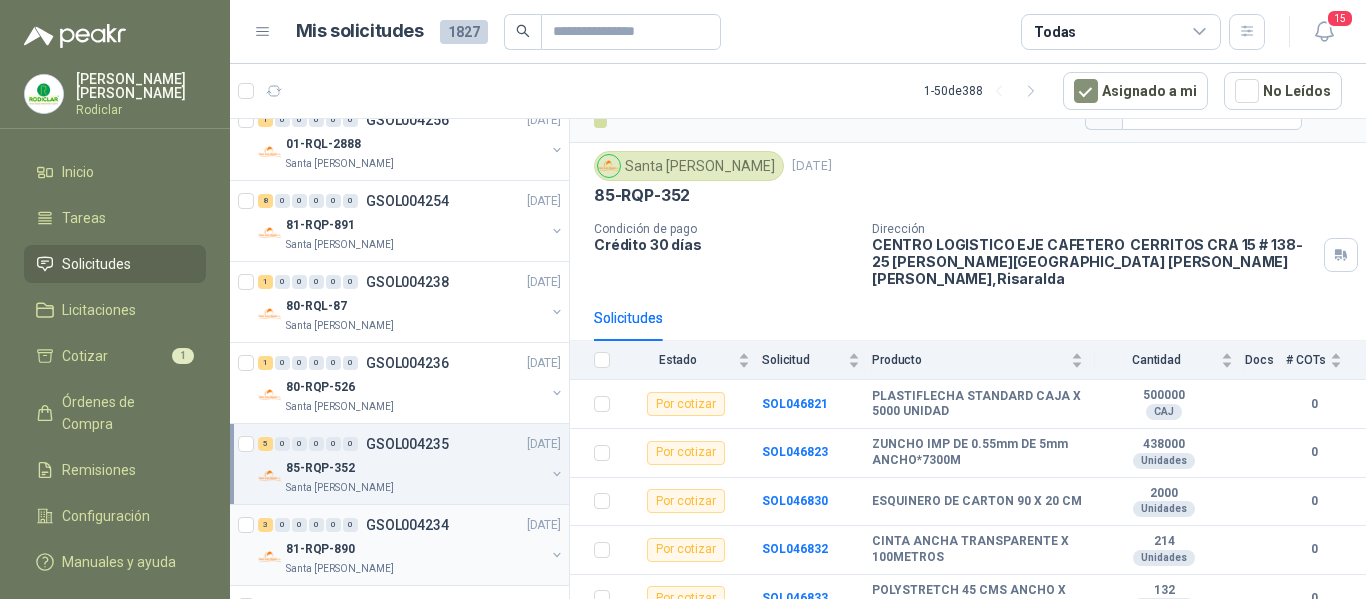 click on "81-RQP-890" at bounding box center [415, 549] 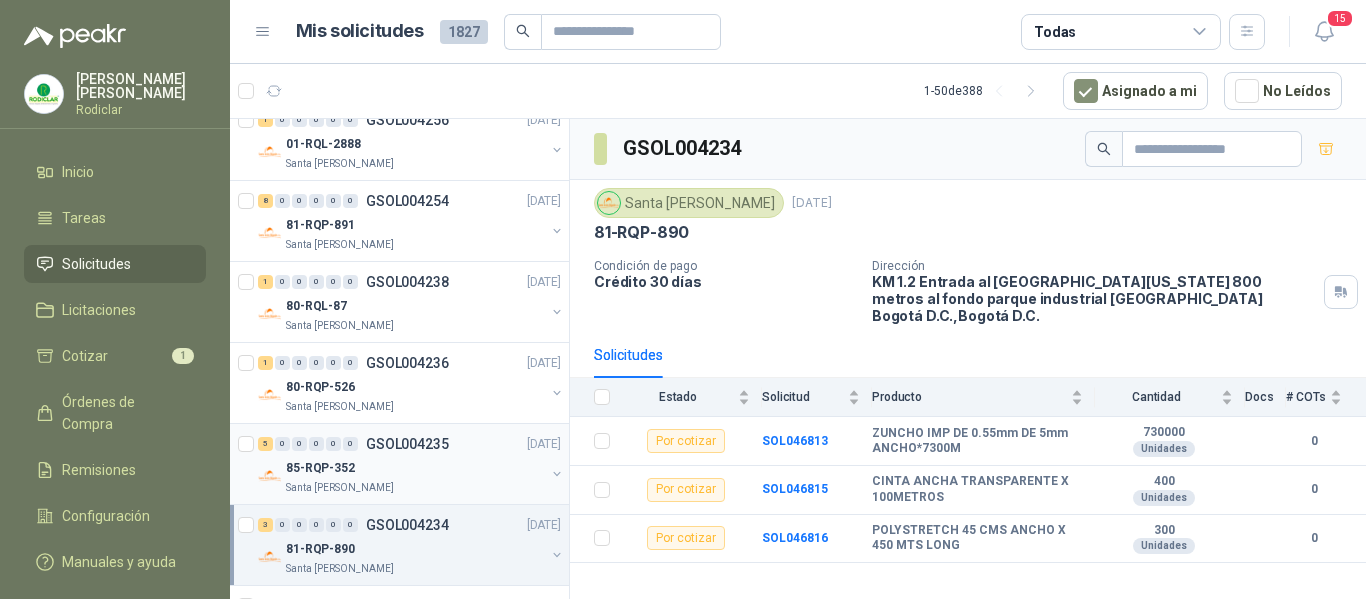 scroll, scrollTop: 5000, scrollLeft: 0, axis: vertical 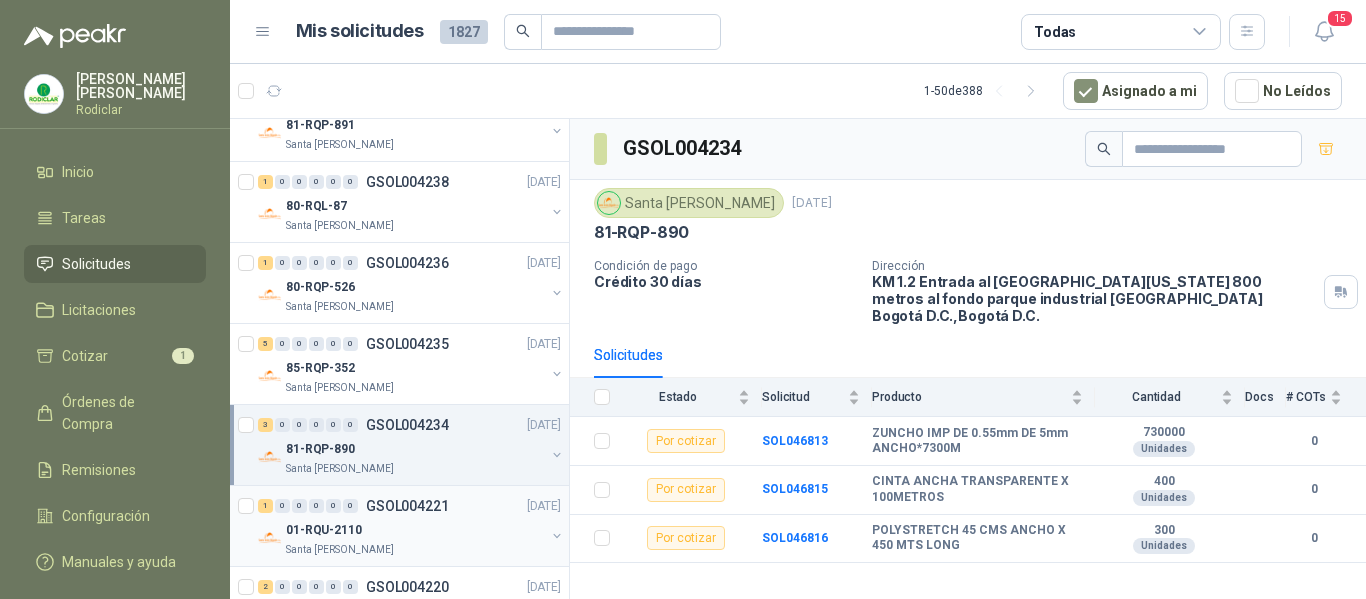 click on "1   0   0   0   0   0   GSOL004221 [DATE]" at bounding box center (411, 506) 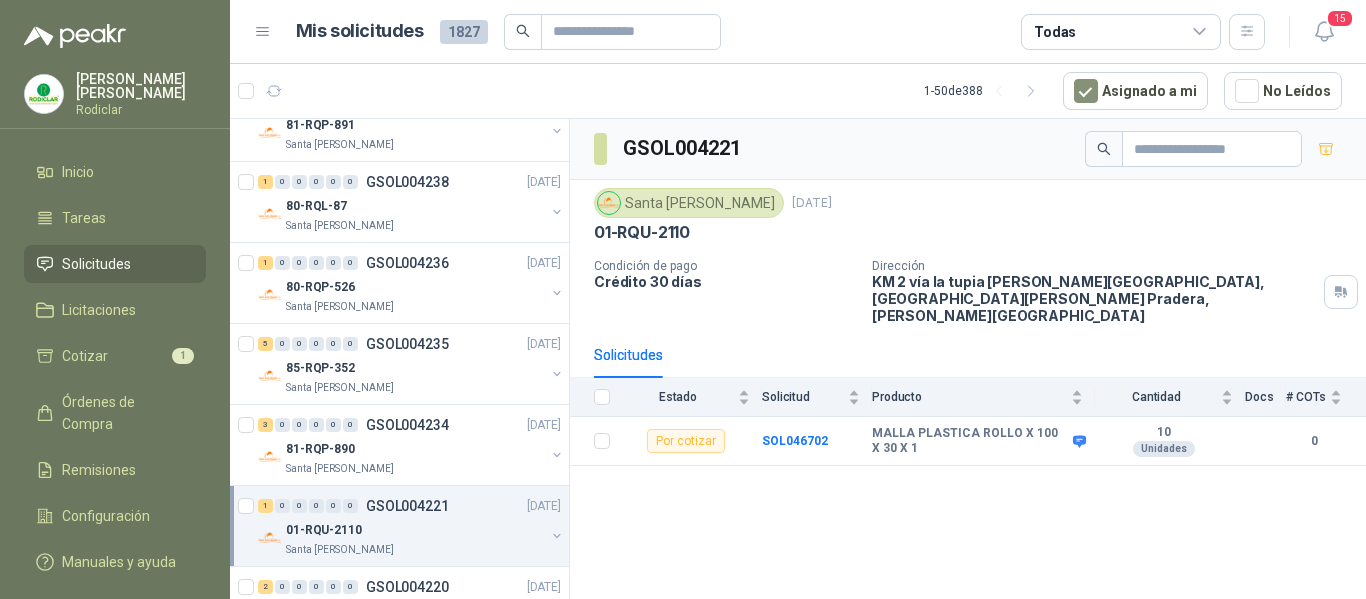 scroll, scrollTop: 5100, scrollLeft: 0, axis: vertical 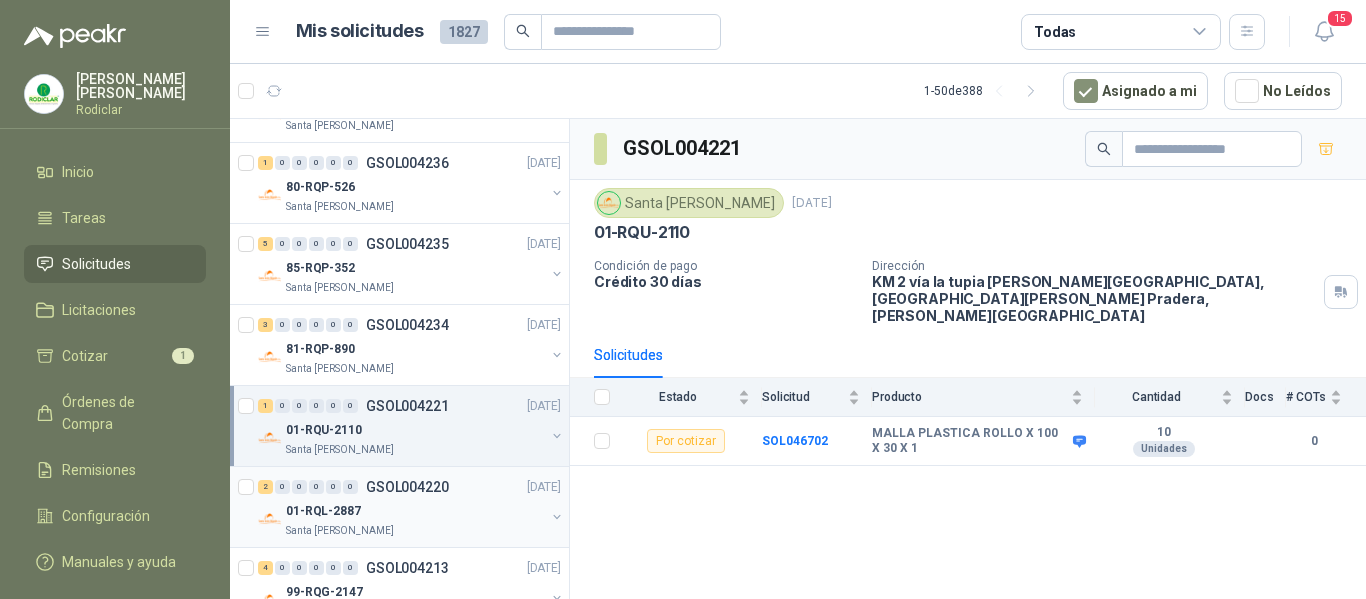 click on "01-RQL-2887" at bounding box center [415, 511] 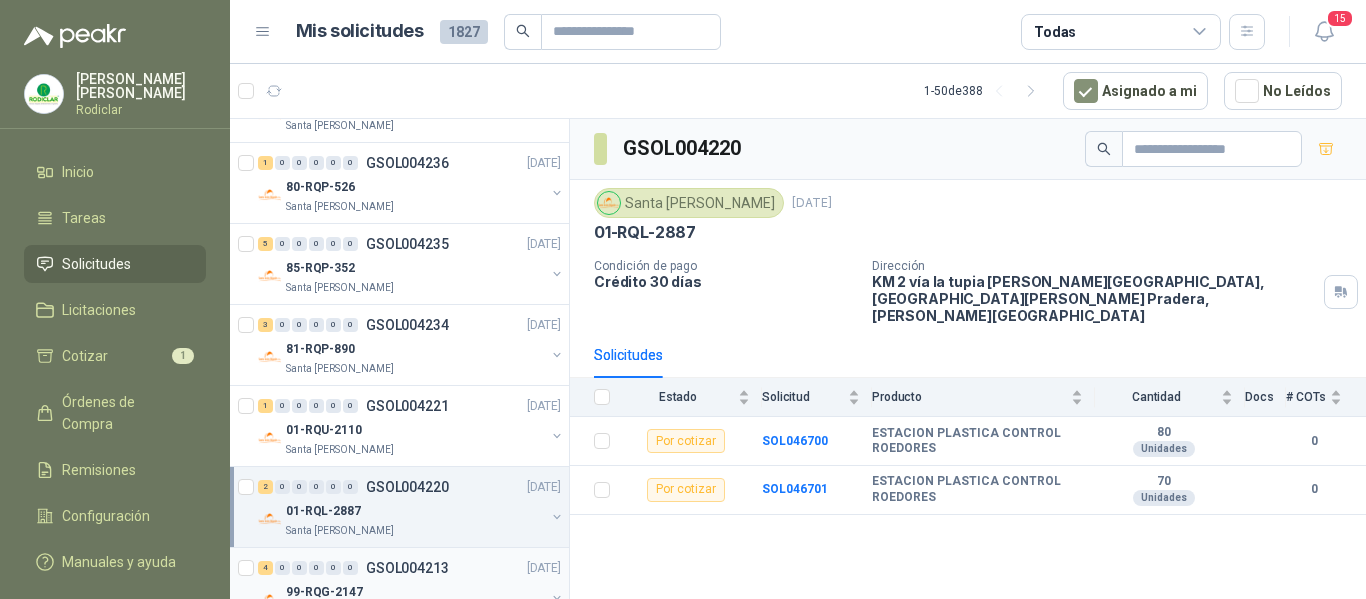 scroll, scrollTop: 5200, scrollLeft: 0, axis: vertical 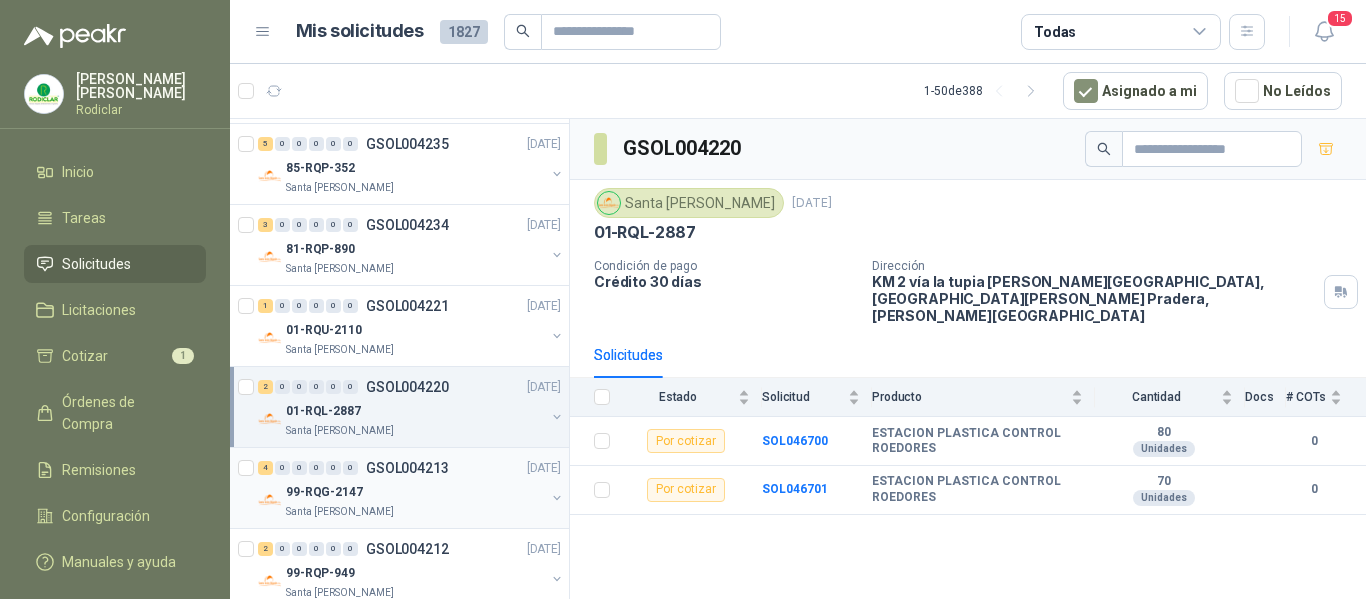 click on "Santa [PERSON_NAME]" at bounding box center [415, 512] 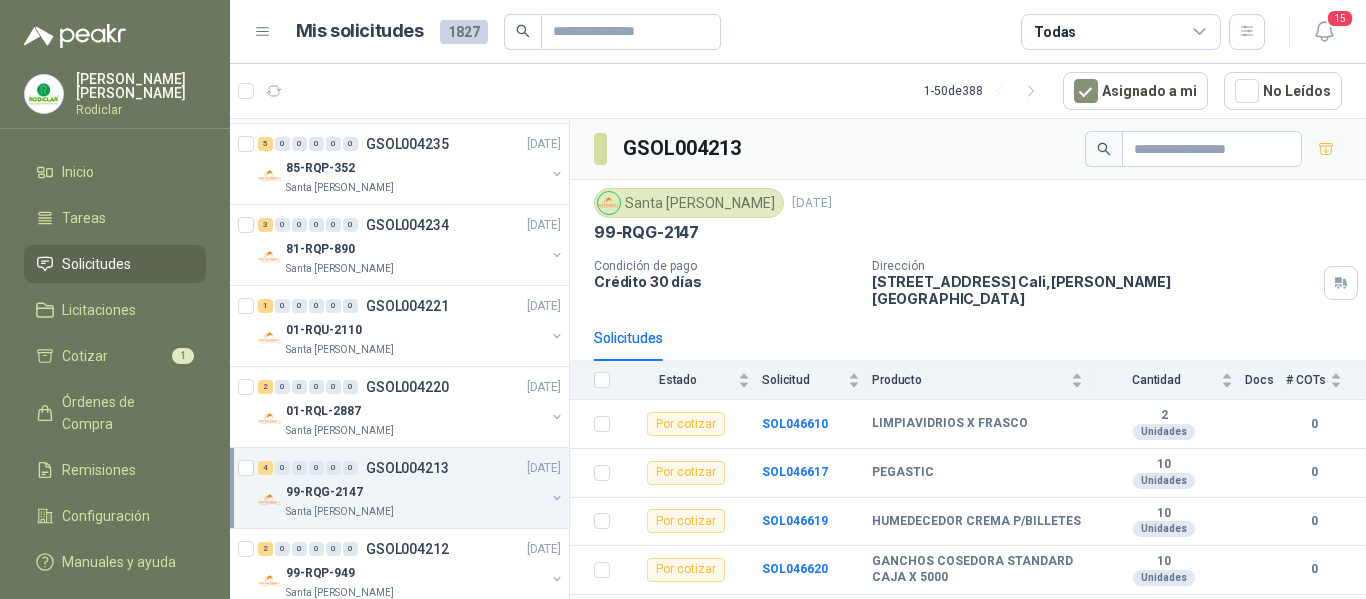 scroll, scrollTop: 5300, scrollLeft: 0, axis: vertical 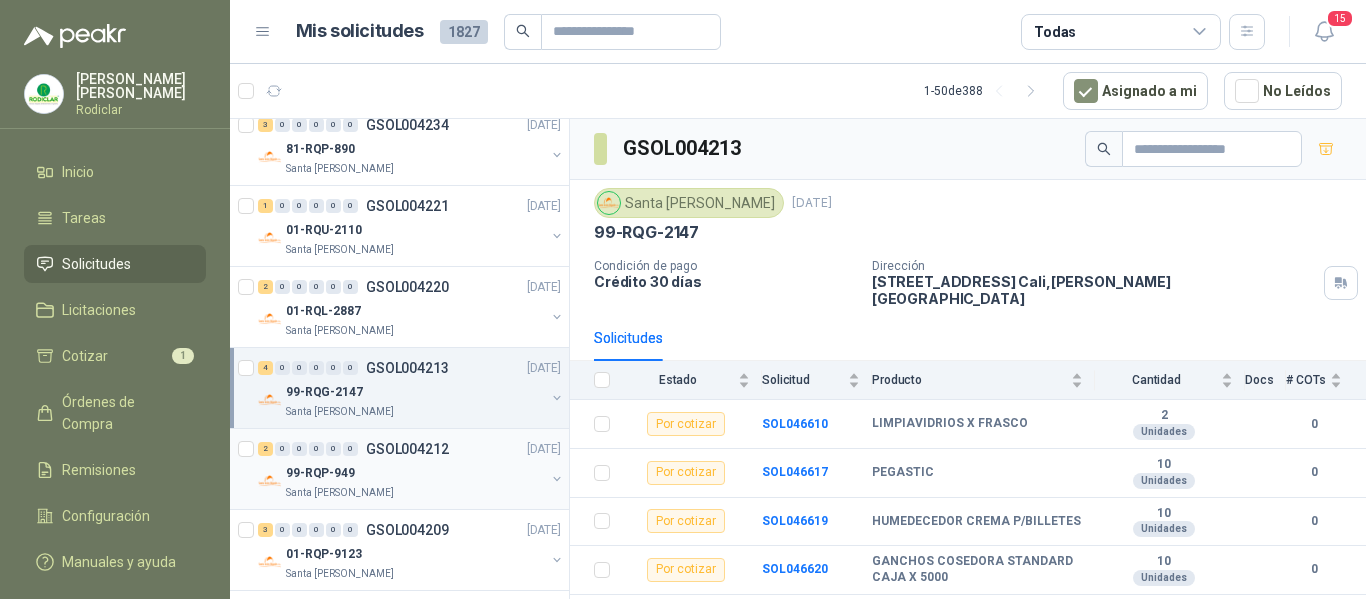 click on "99-RQP-949" at bounding box center [415, 473] 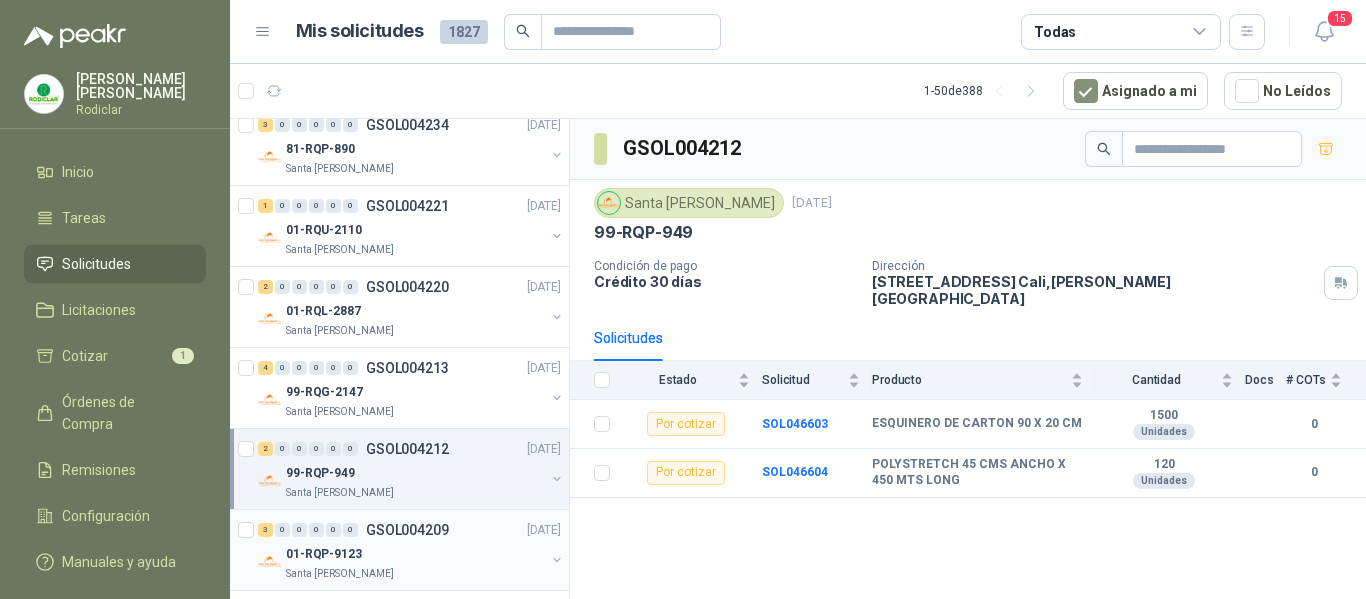 click on "3   0   0   0   0   0   GSOL004209 [DATE]" at bounding box center (411, 530) 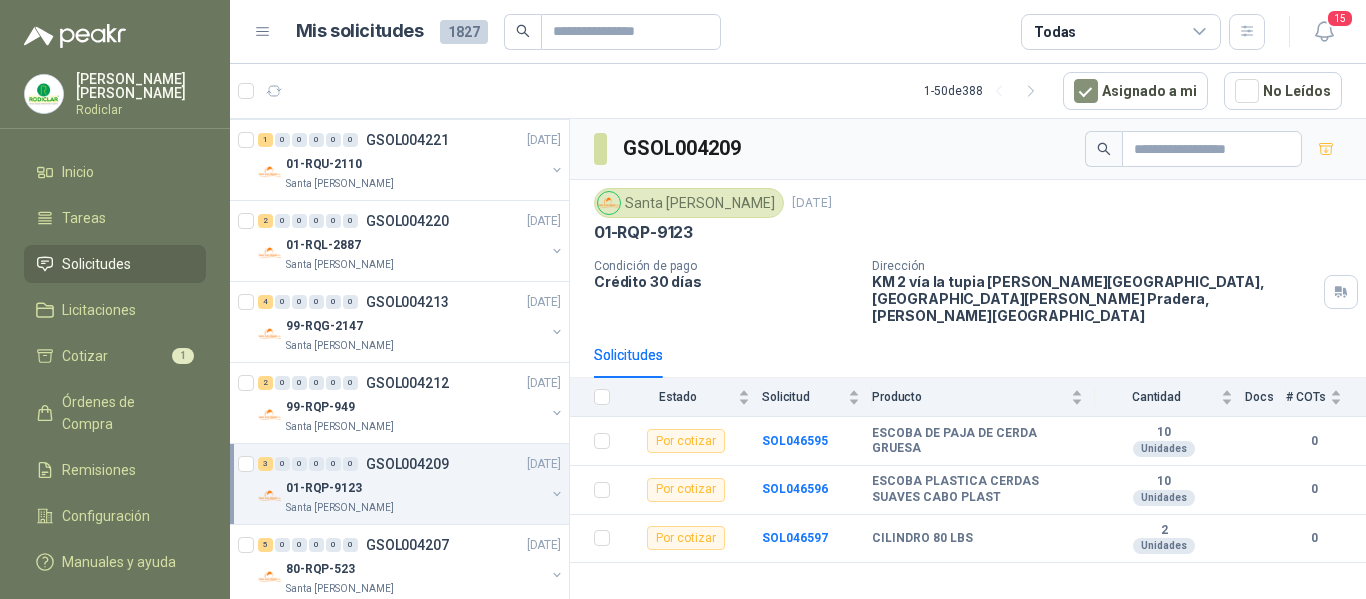 scroll, scrollTop: 5400, scrollLeft: 0, axis: vertical 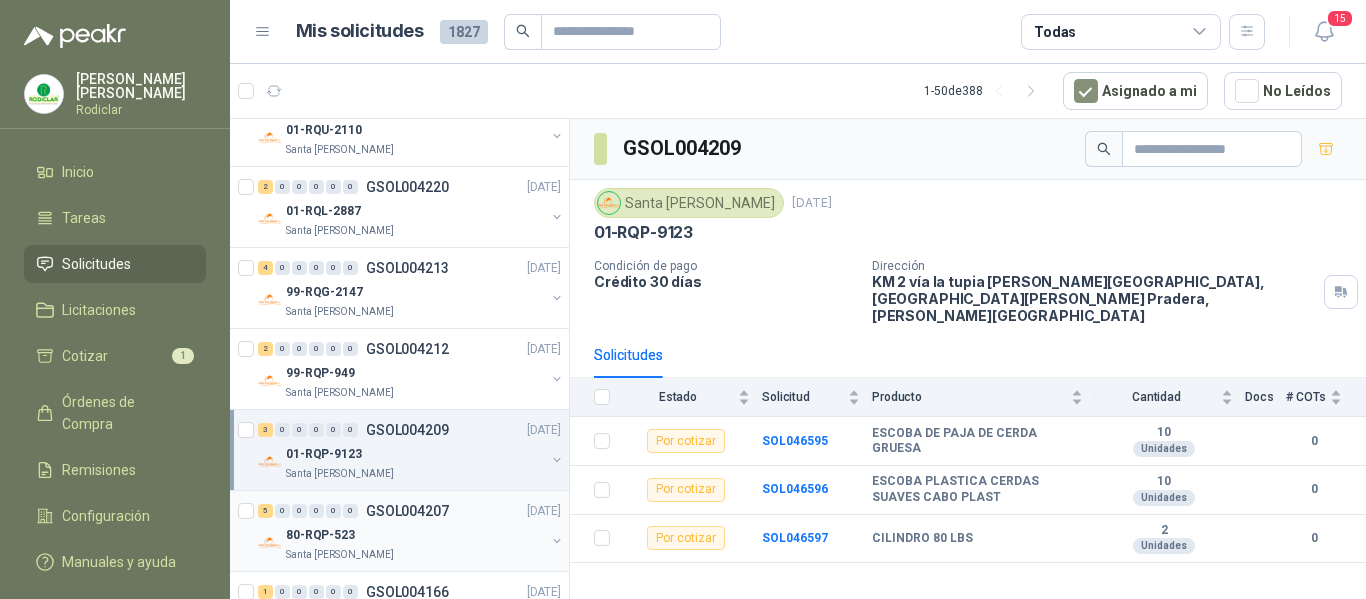 click on "80-RQP-523" at bounding box center [415, 535] 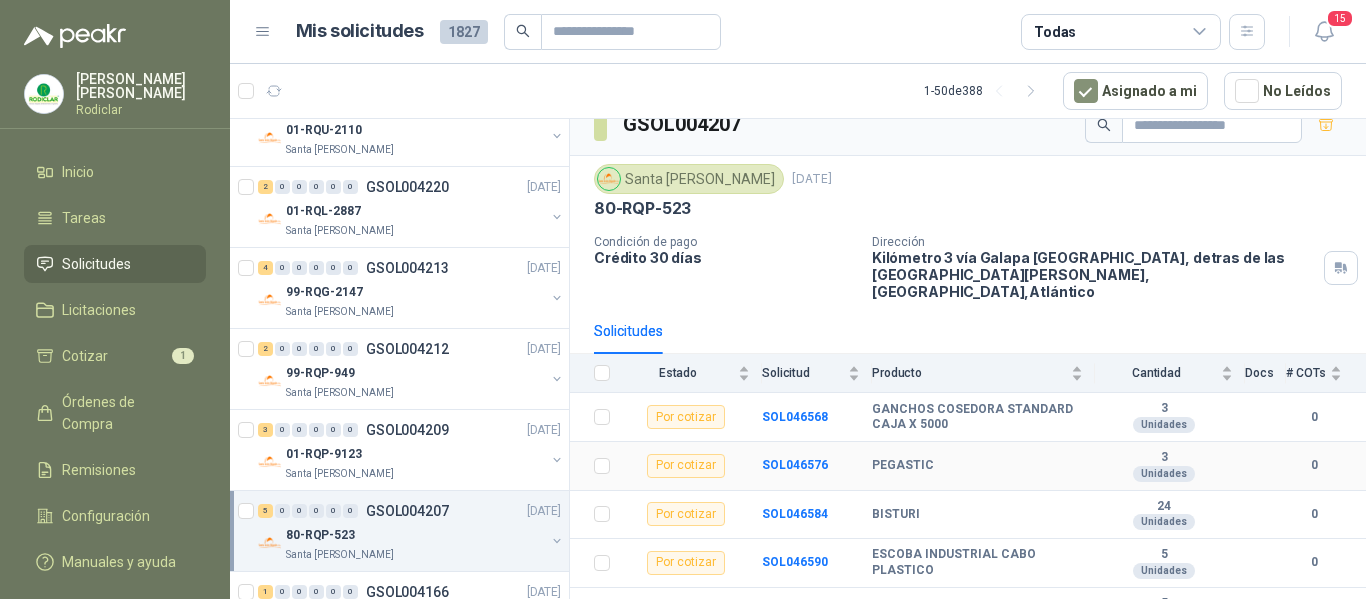 scroll, scrollTop: 37, scrollLeft: 0, axis: vertical 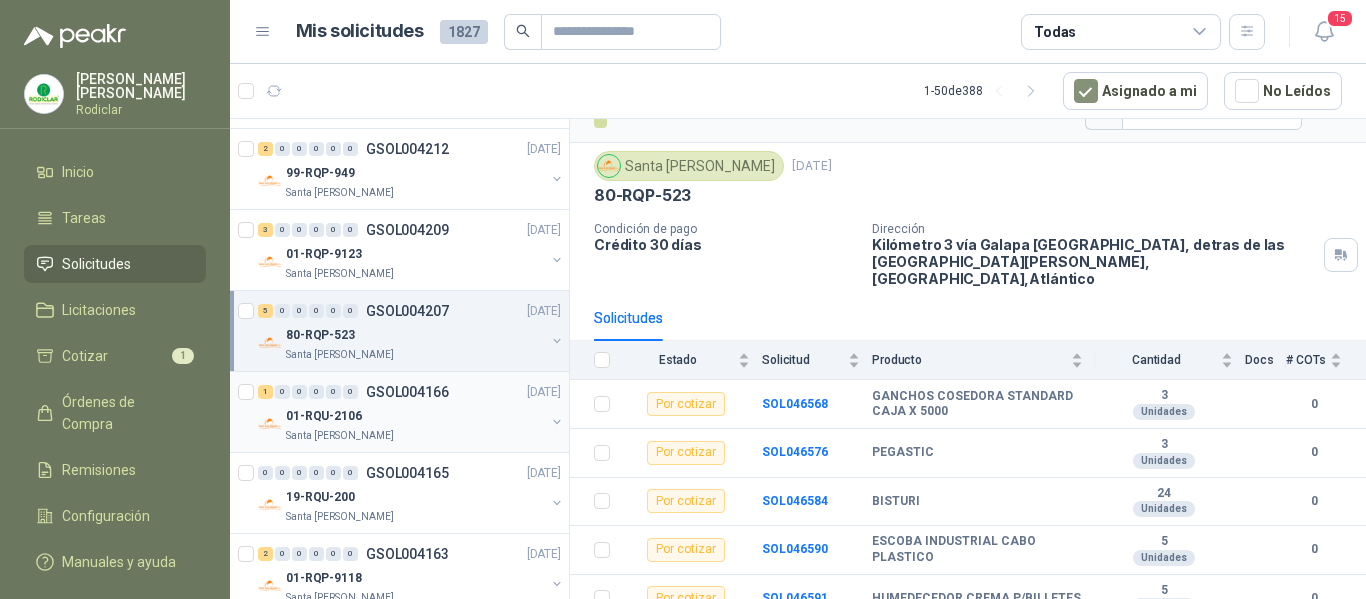 click on "Santa [PERSON_NAME]" at bounding box center (415, 436) 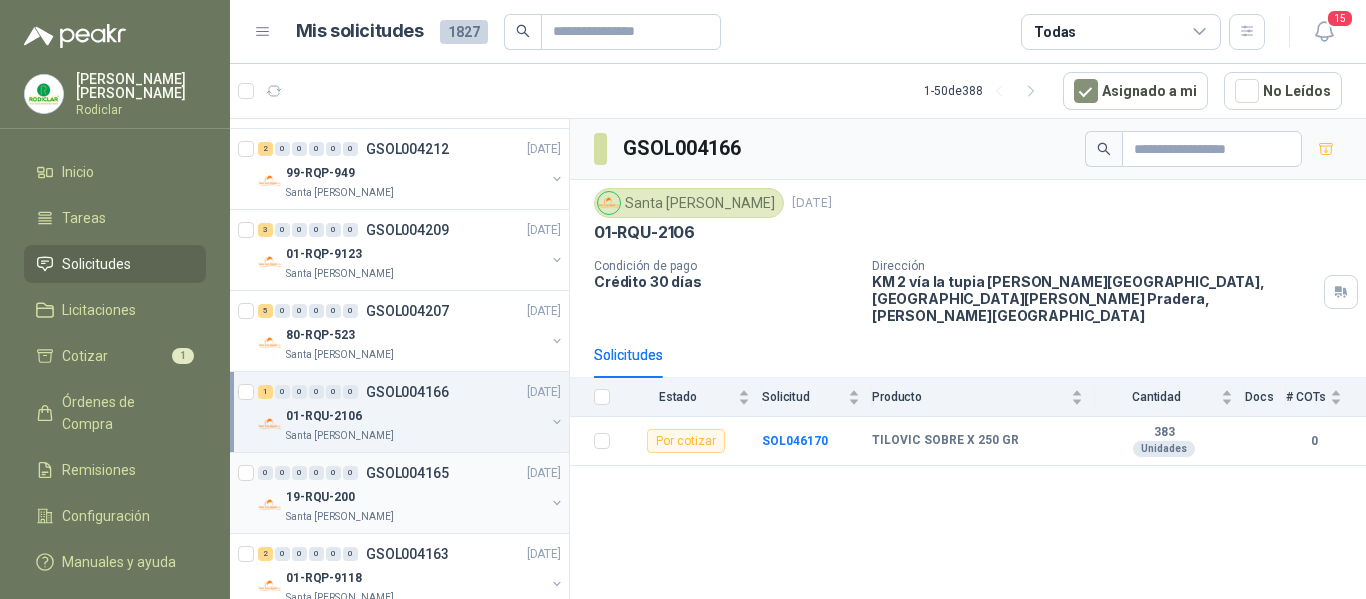 click on "19-RQU-200" at bounding box center [415, 497] 